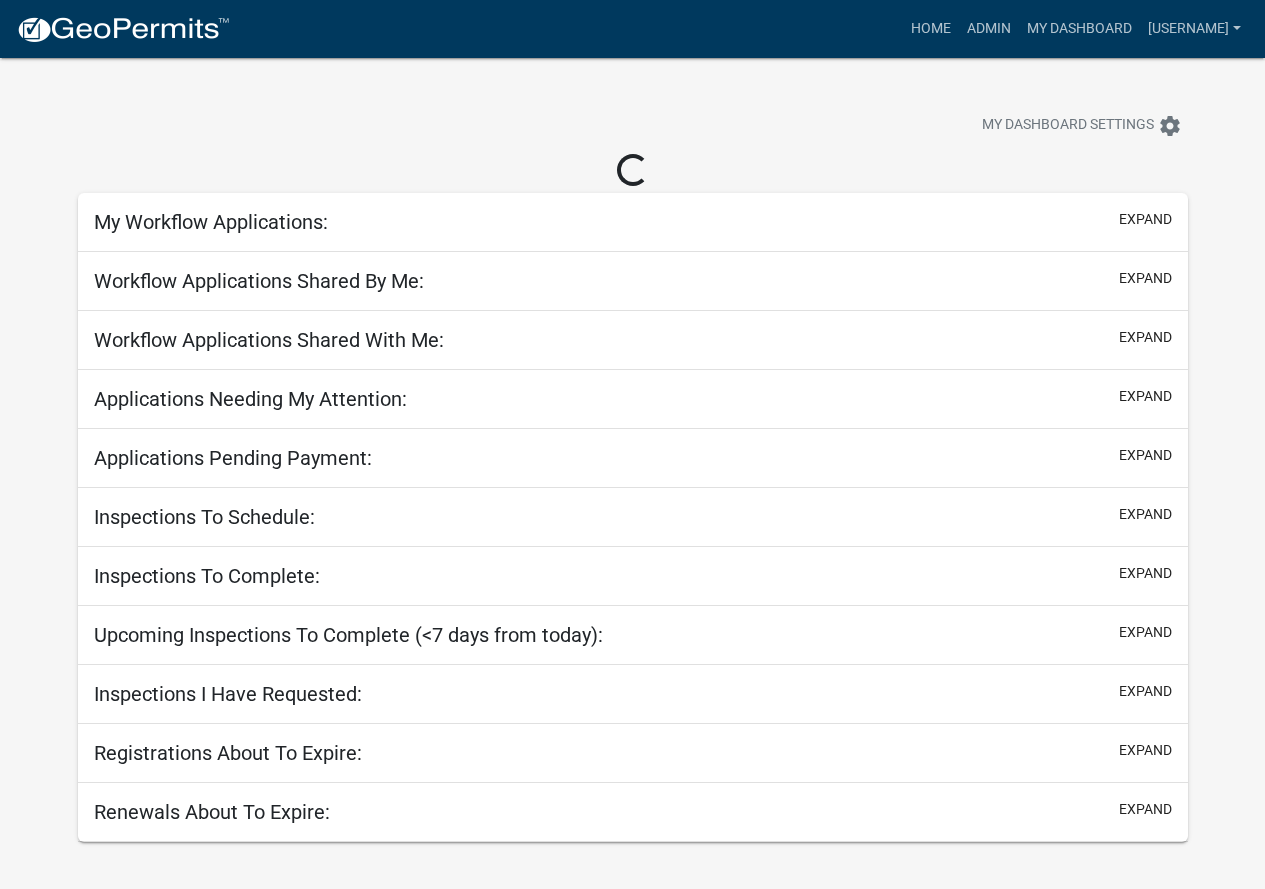 scroll, scrollTop: 0, scrollLeft: 0, axis: both 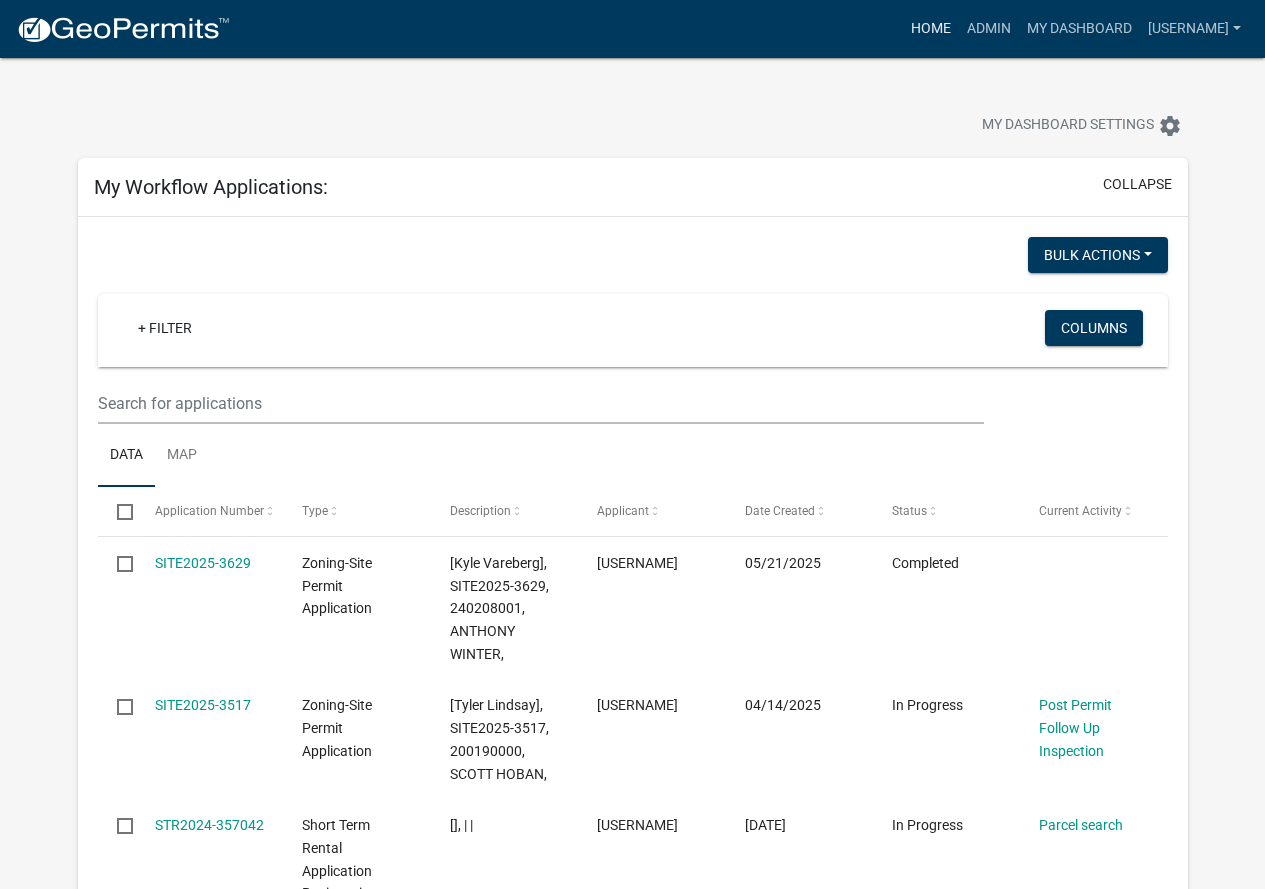 click on "Home" at bounding box center (931, 29) 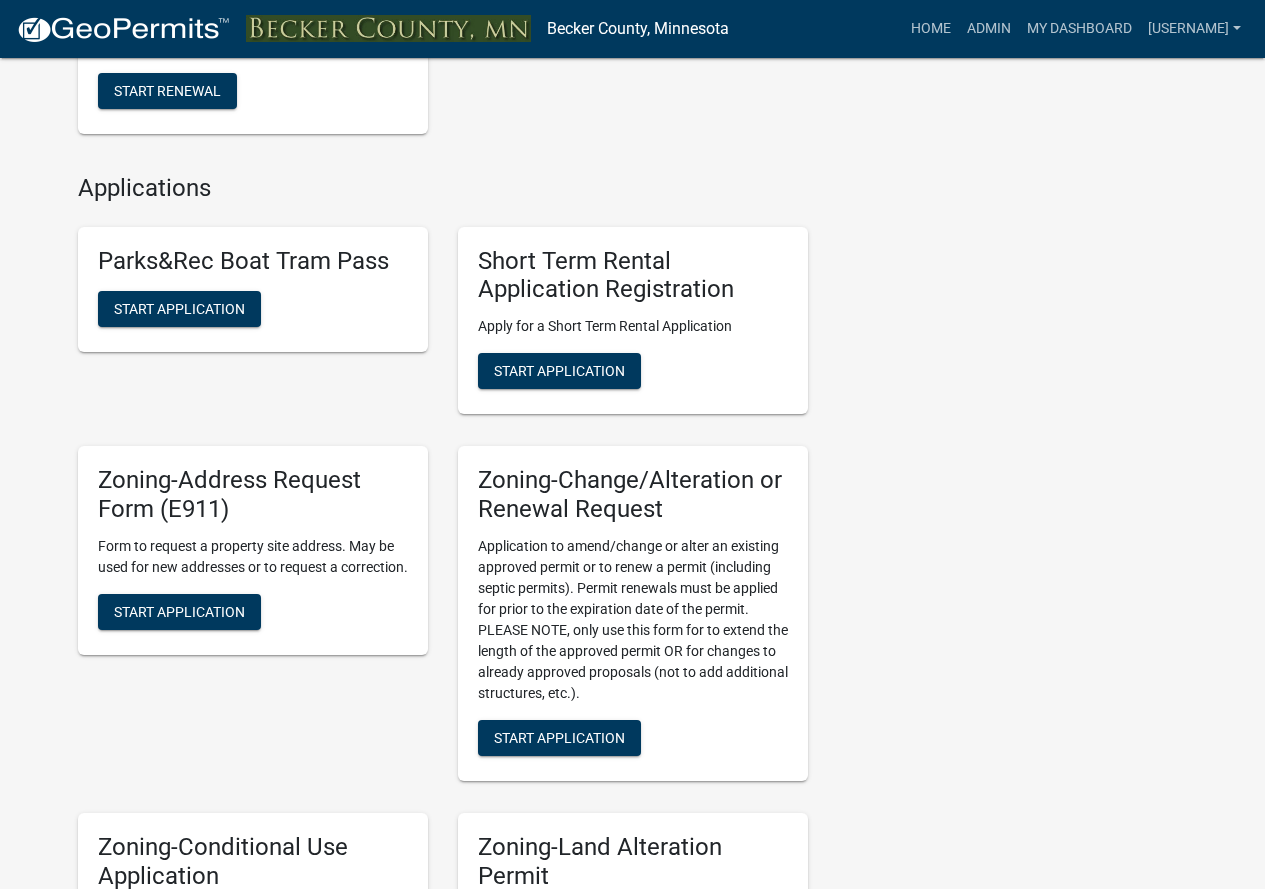 scroll, scrollTop: 800, scrollLeft: 0, axis: vertical 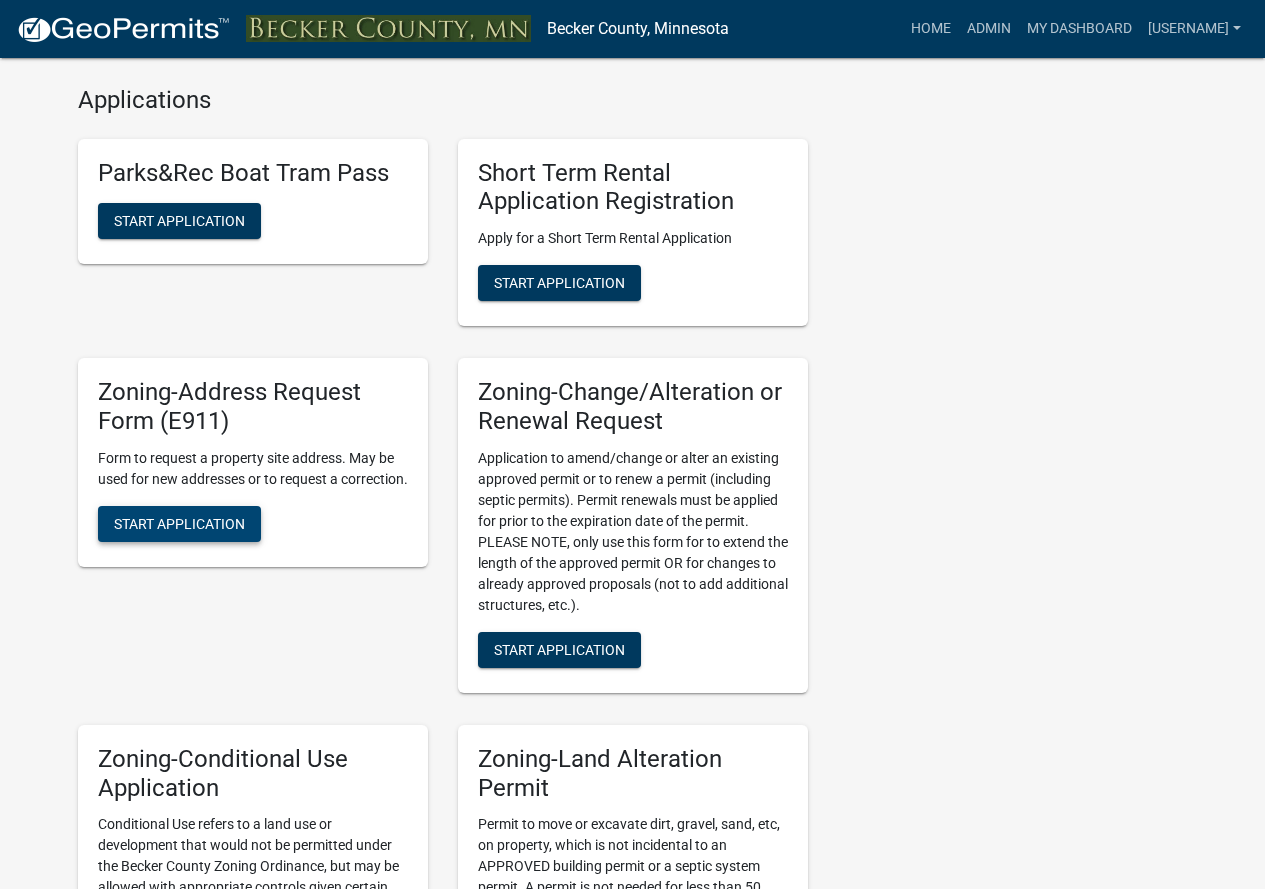 click on "Start Application" 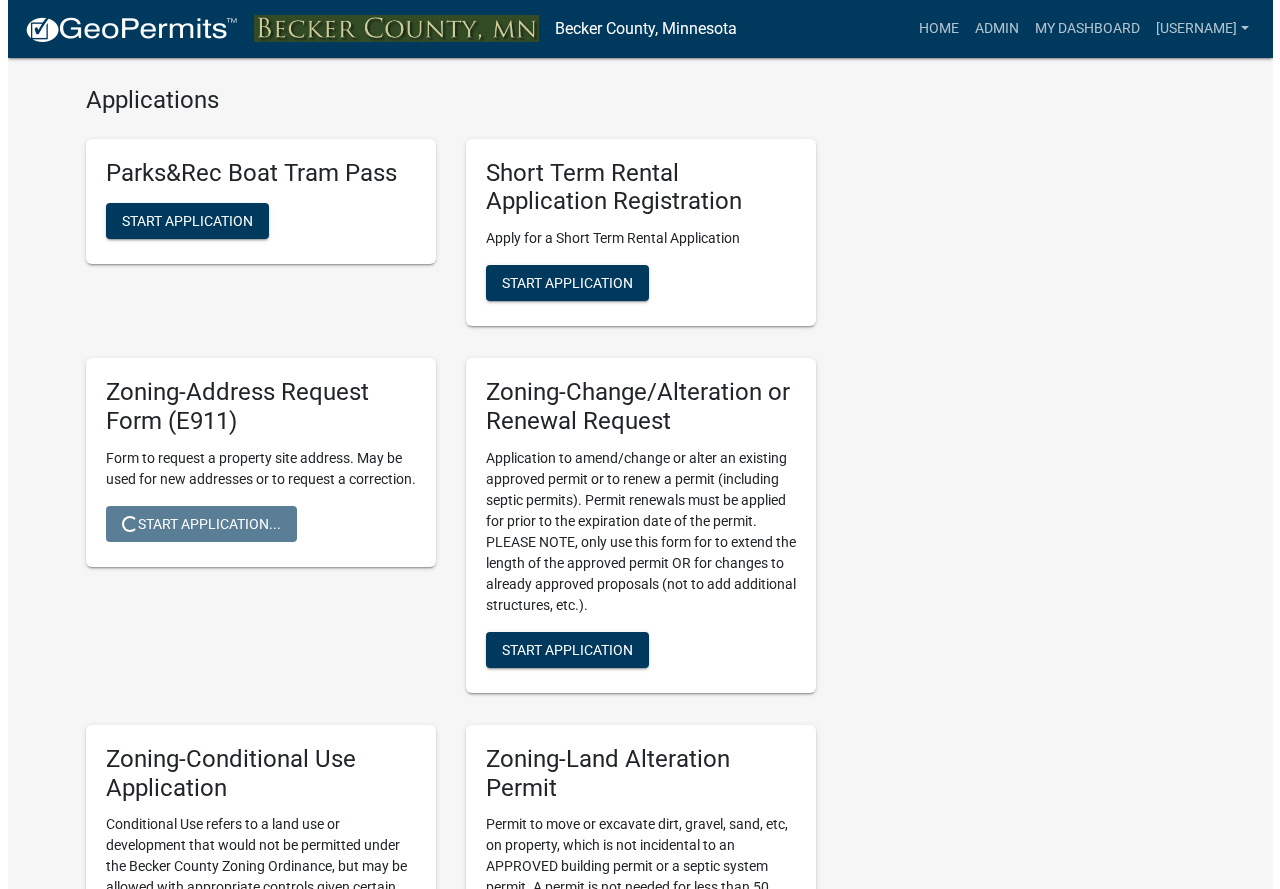scroll, scrollTop: 0, scrollLeft: 0, axis: both 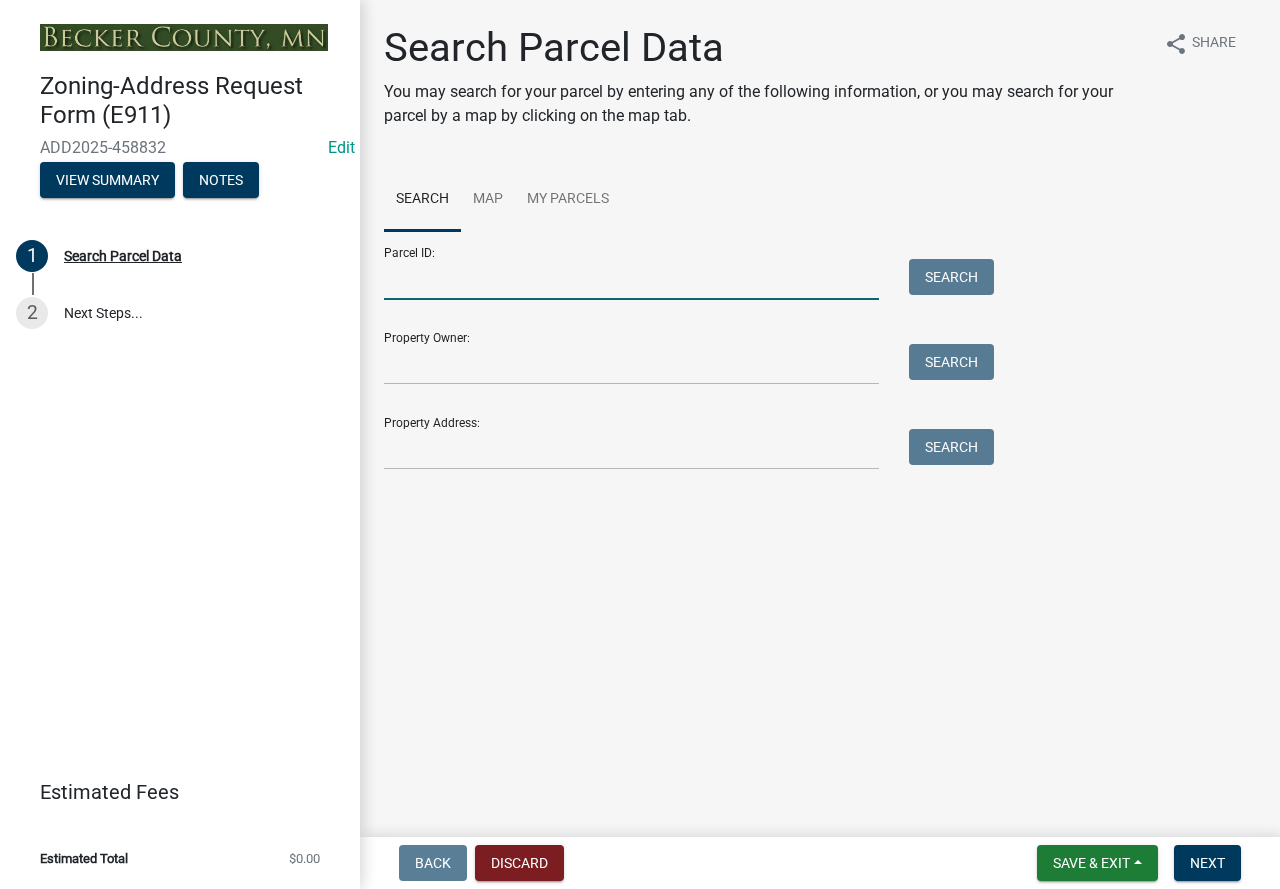 click on "Parcel ID:" at bounding box center (631, 279) 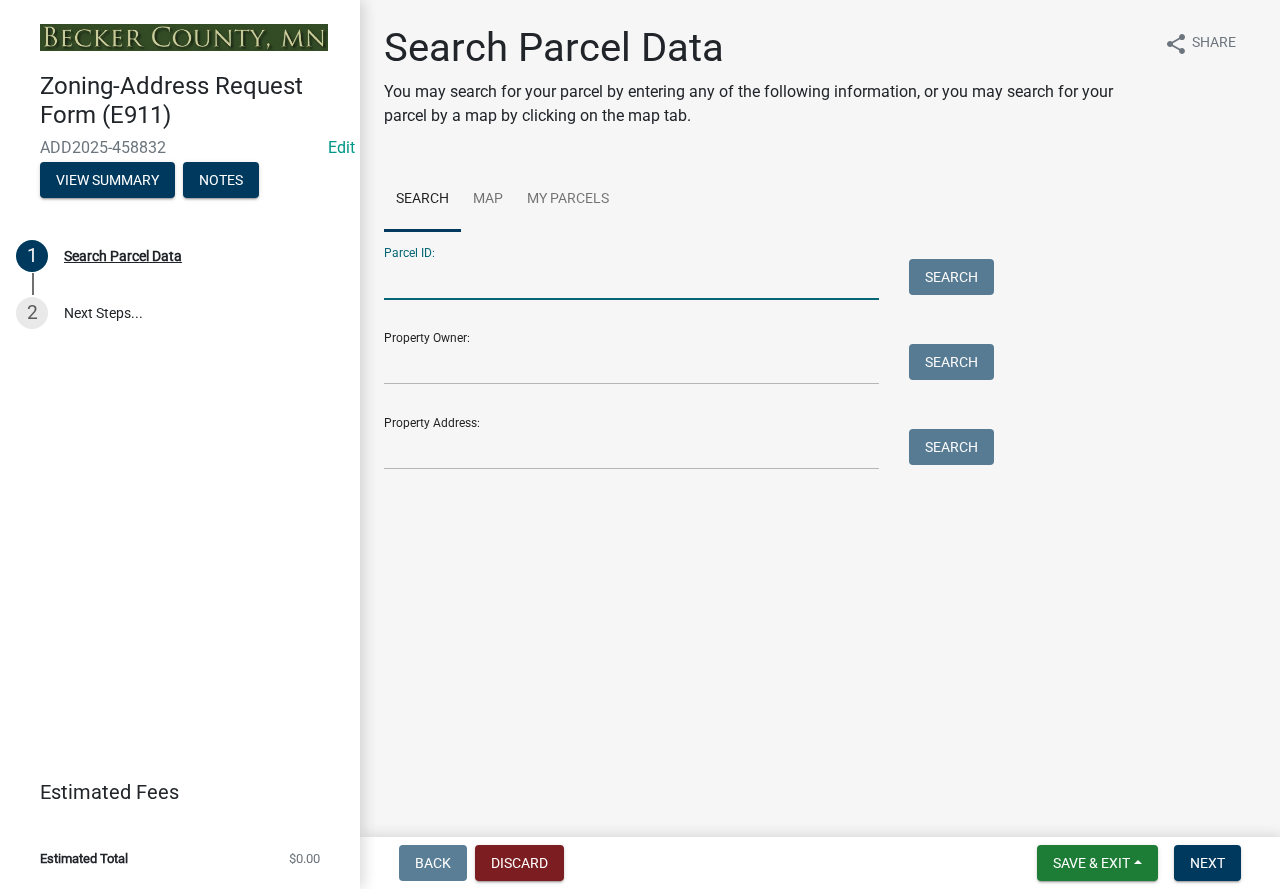 paste on "180057002" 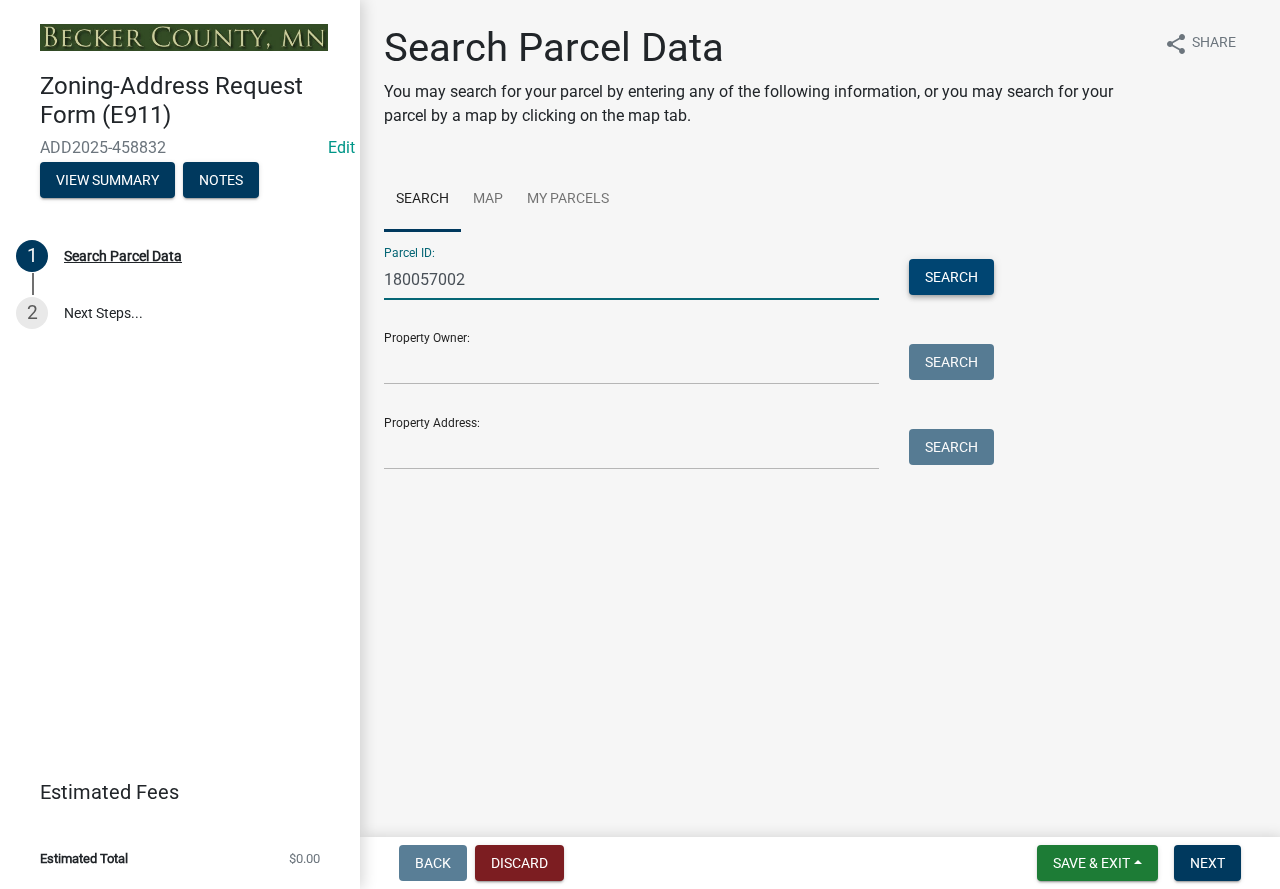 type on "180057002" 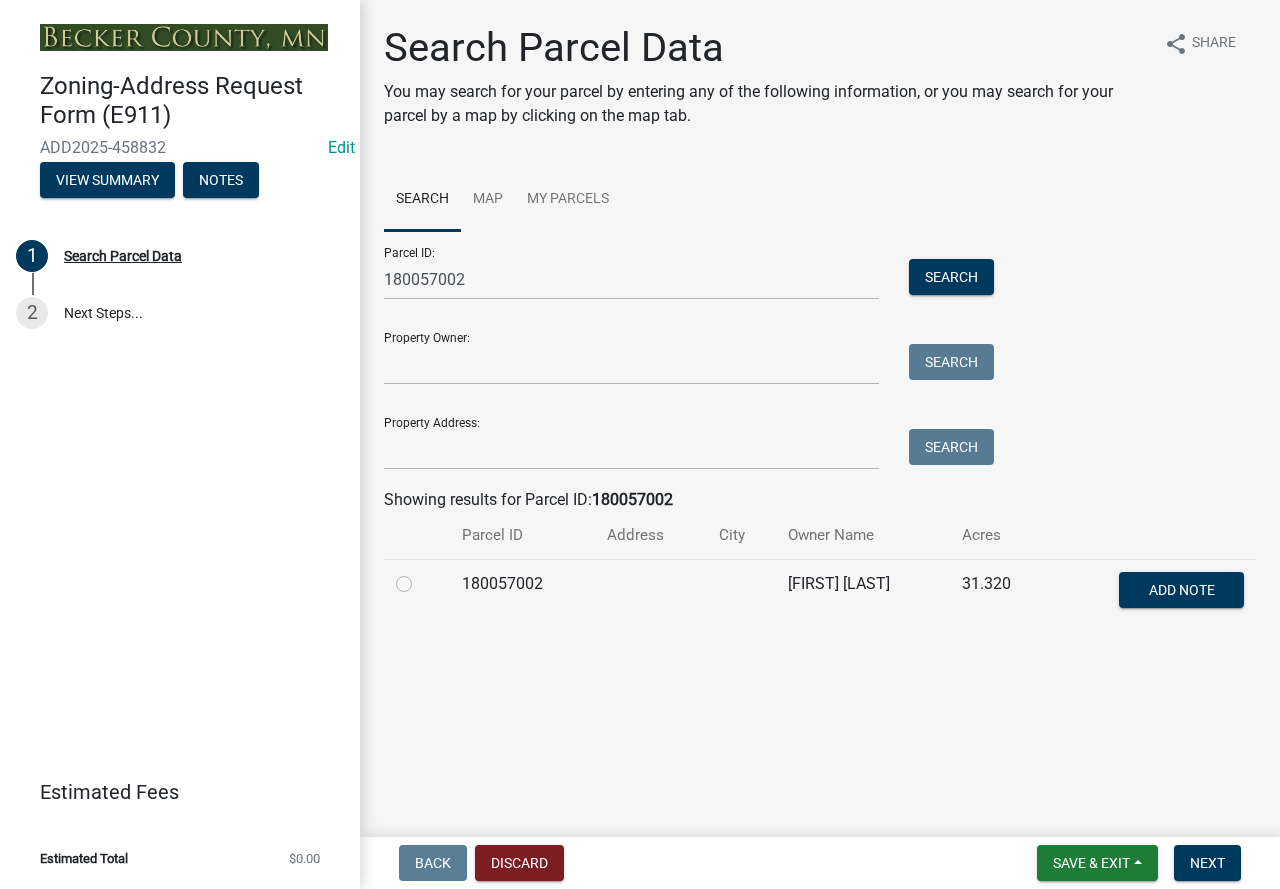 click 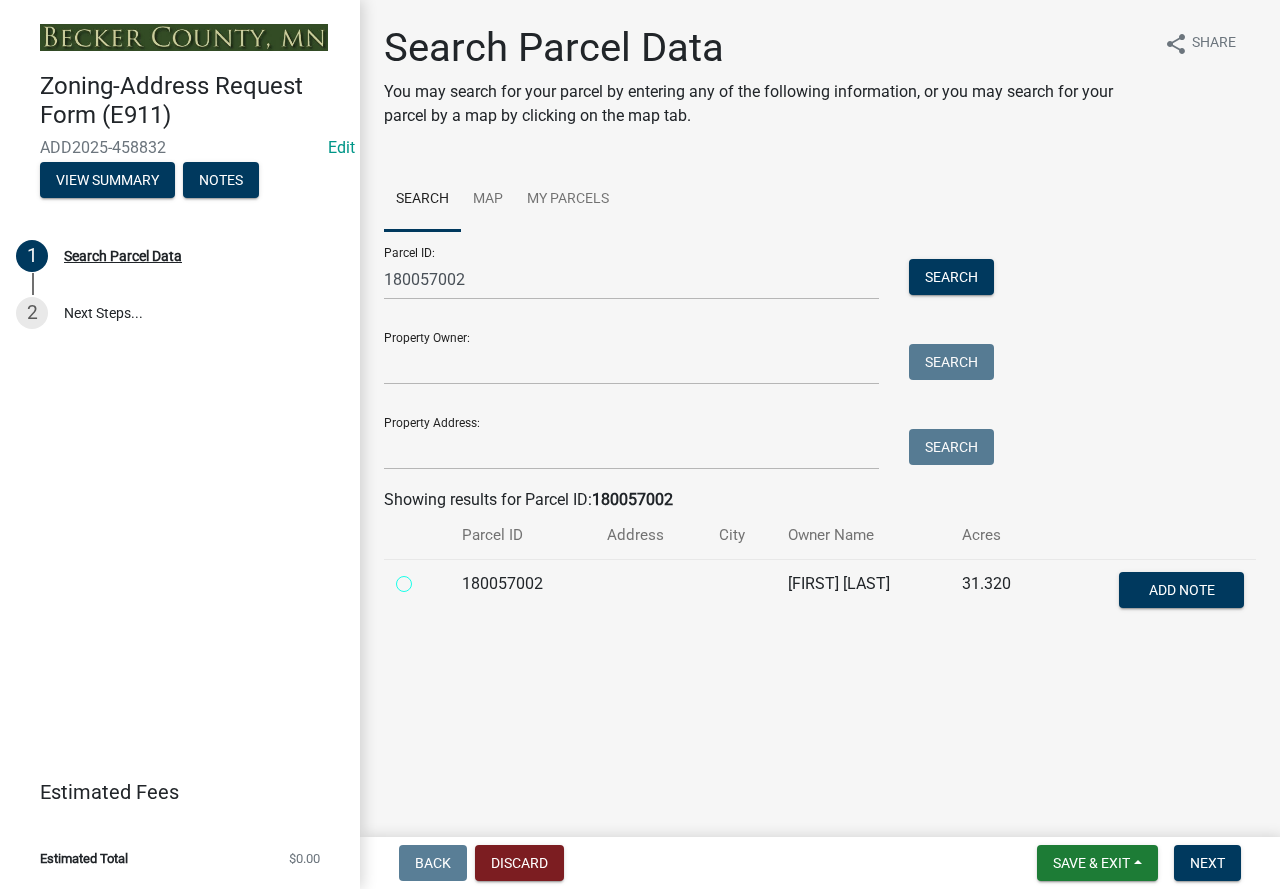 click at bounding box center [426, 578] 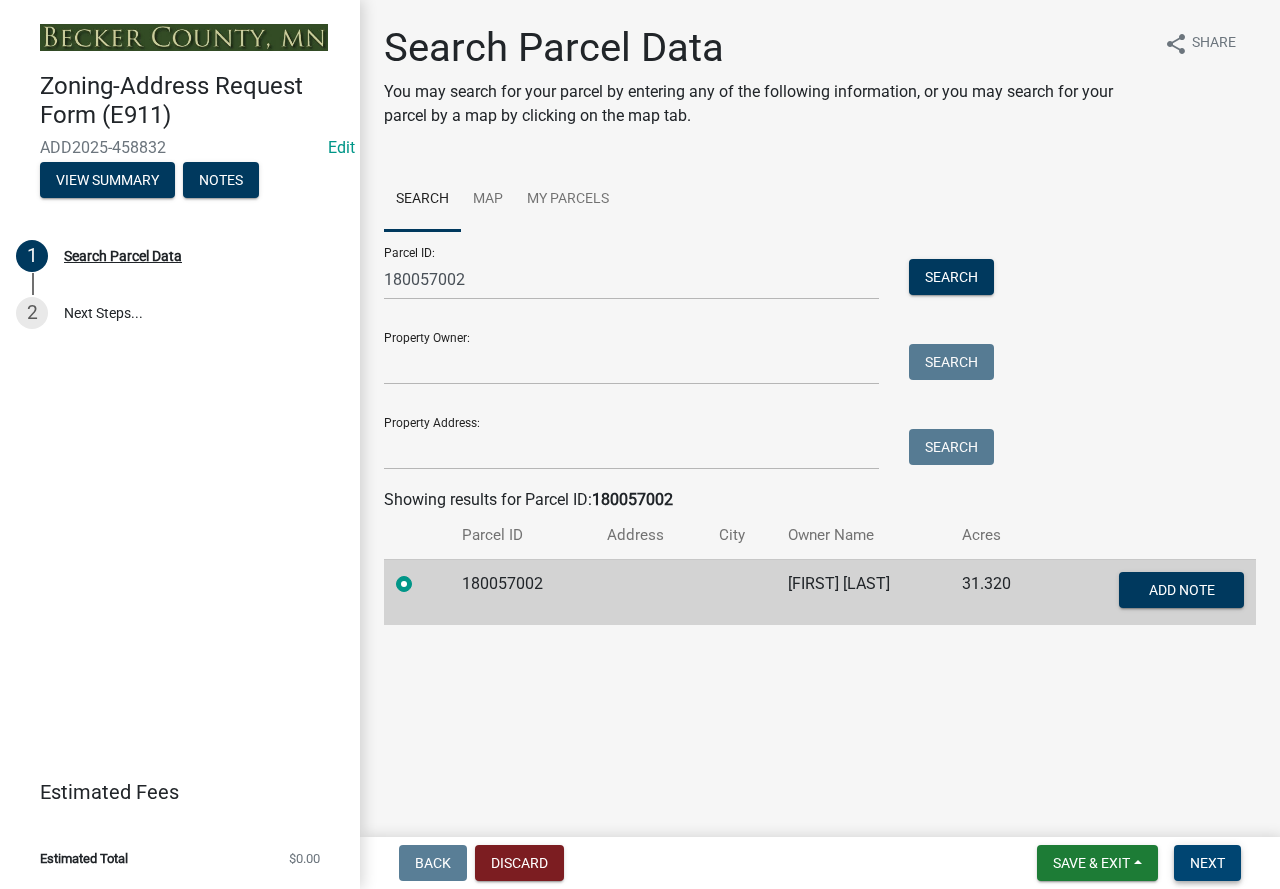 click on "Next" at bounding box center (1207, 863) 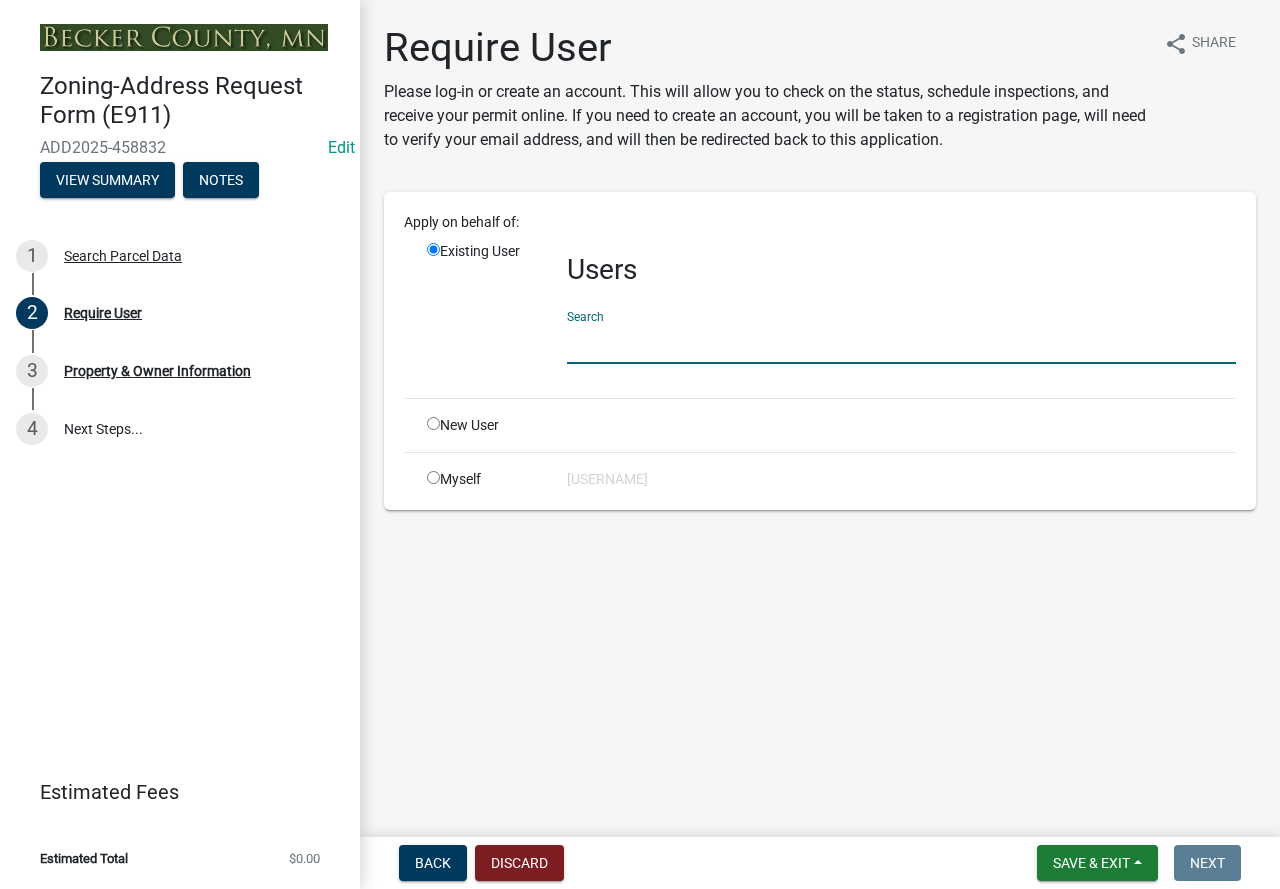 click 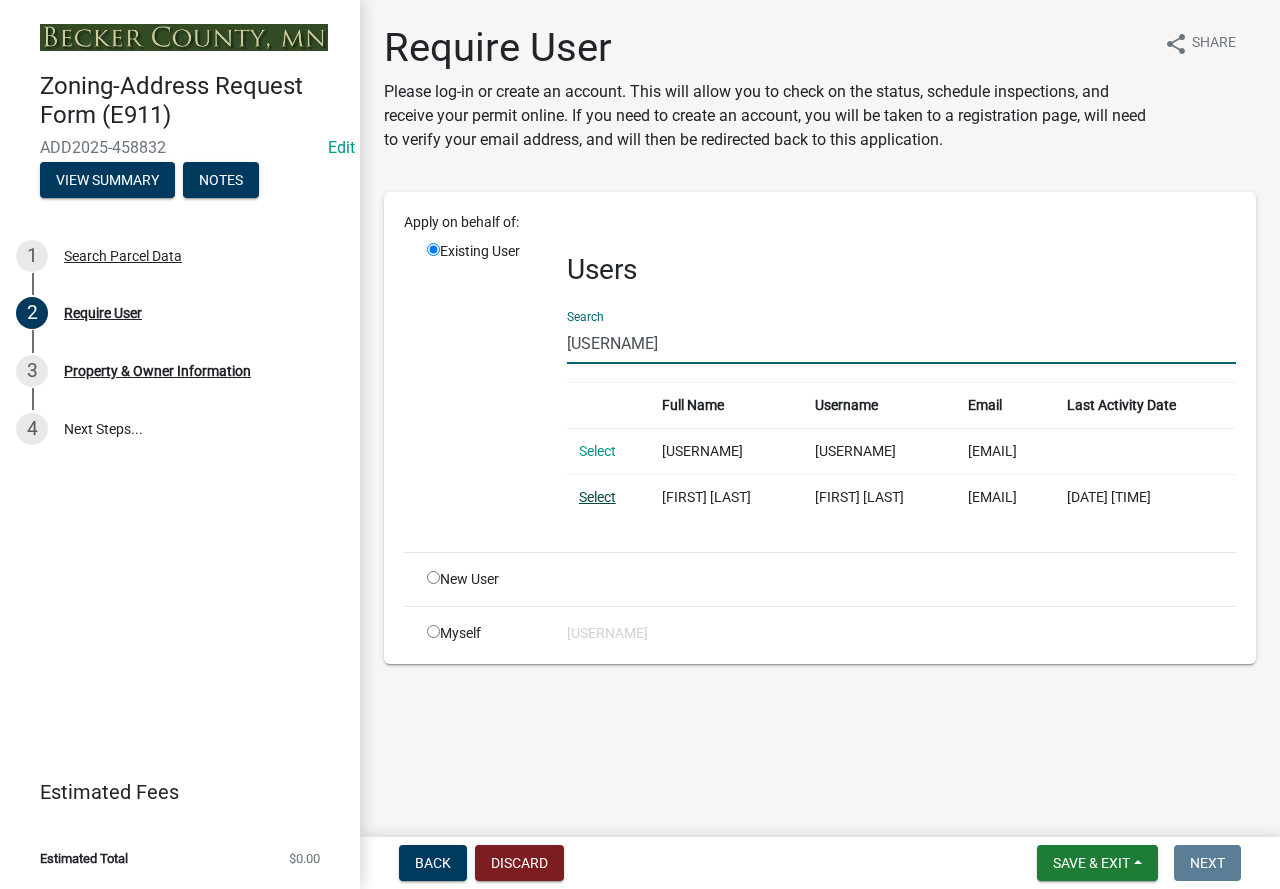 type on "[USERNAME]" 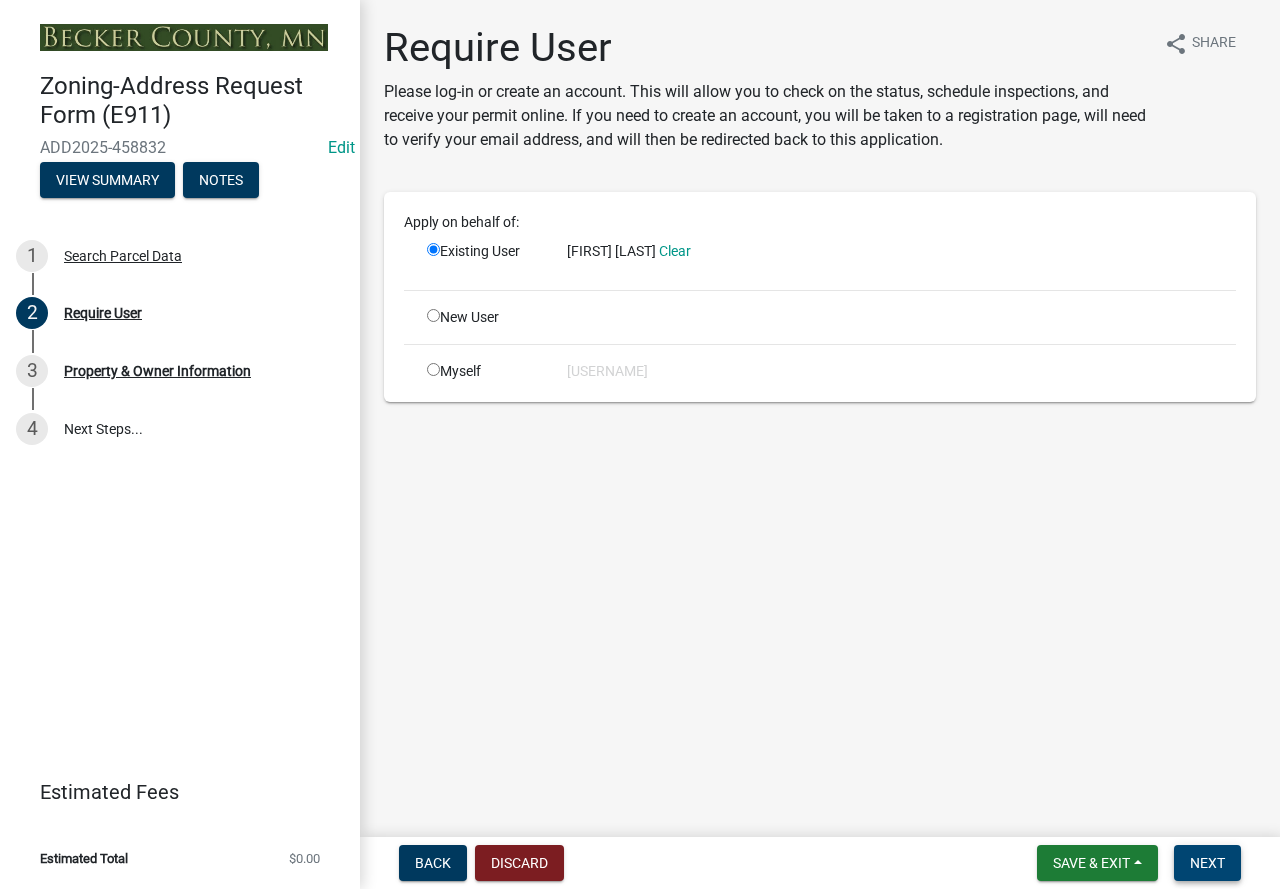 click on "Next" at bounding box center (1207, 863) 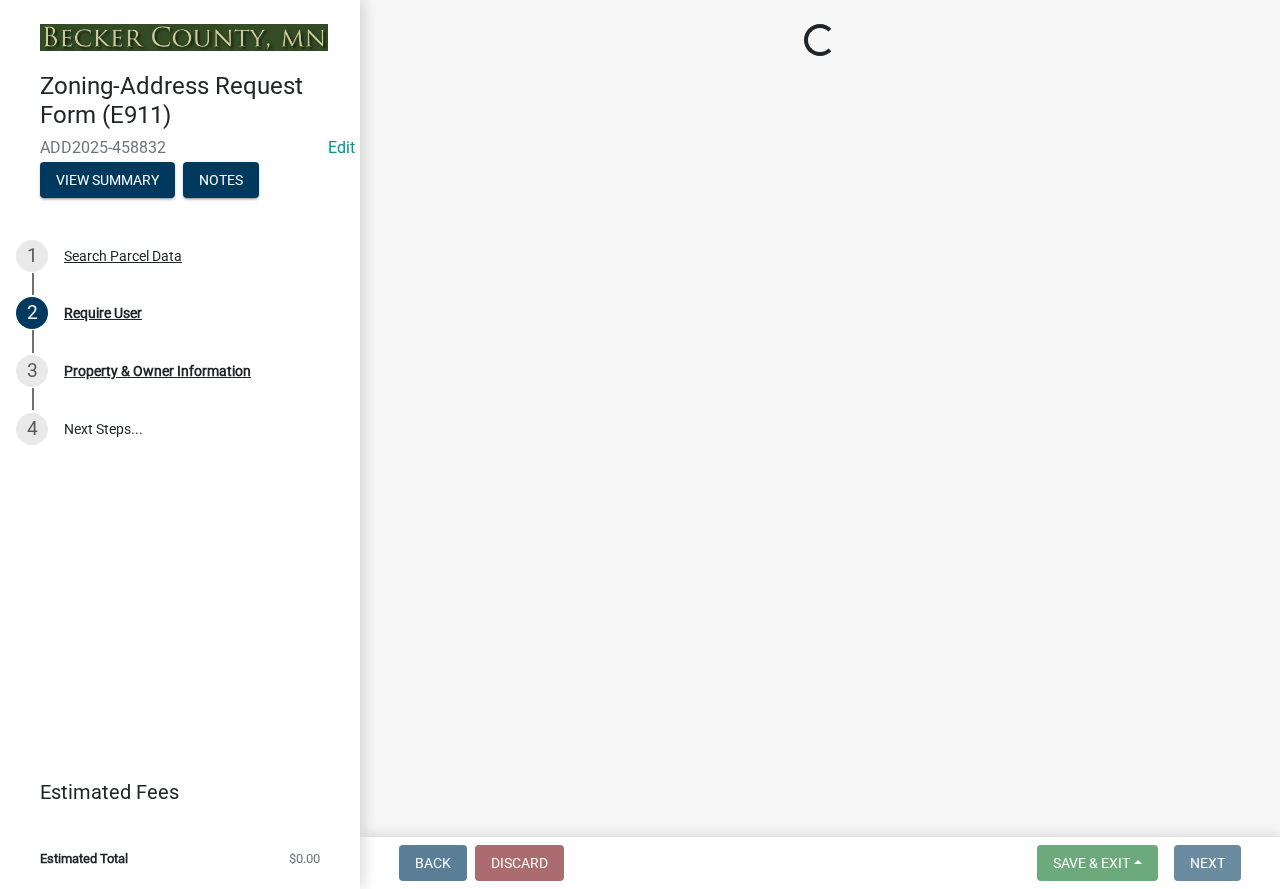 select on "[UUID]" 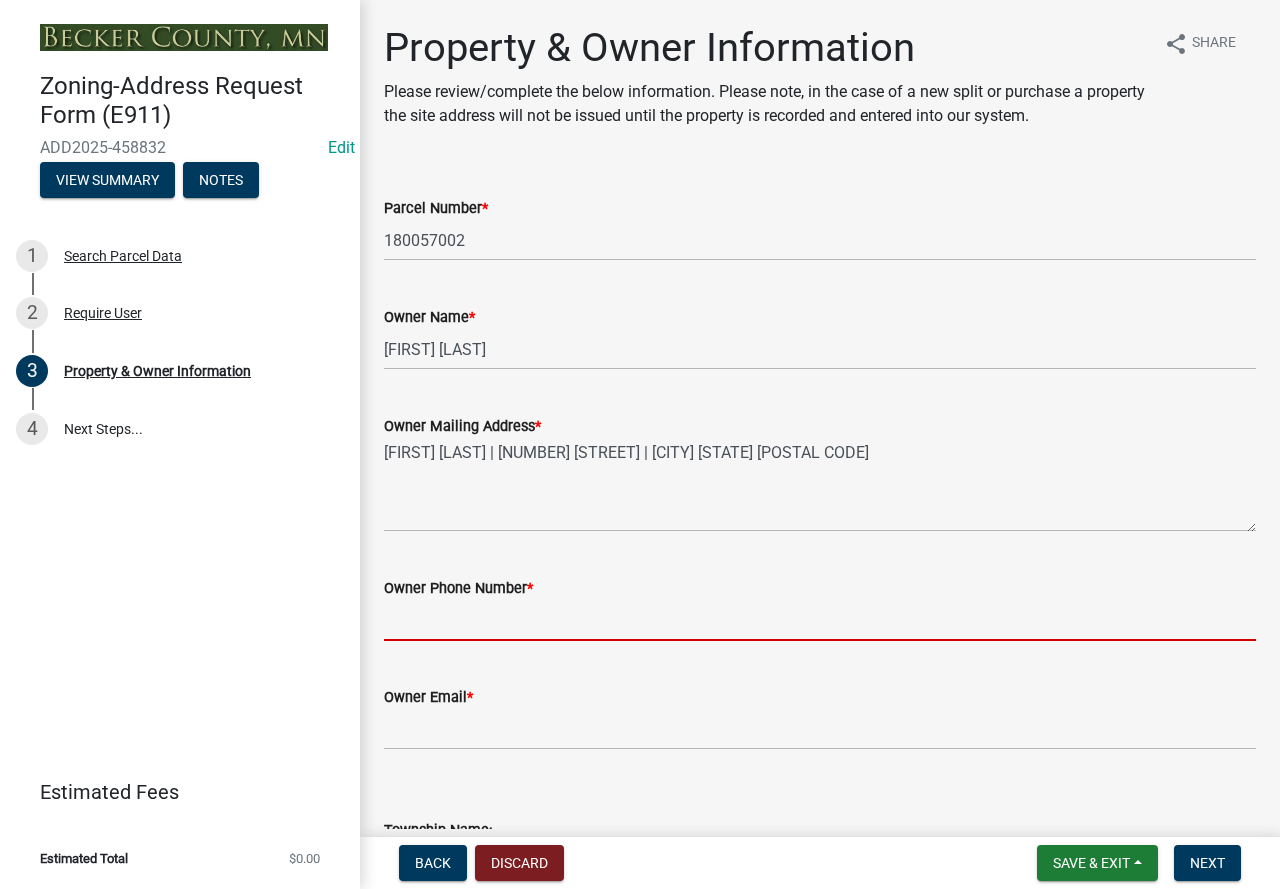 click on "Owner Phone Number  *" at bounding box center [820, 620] 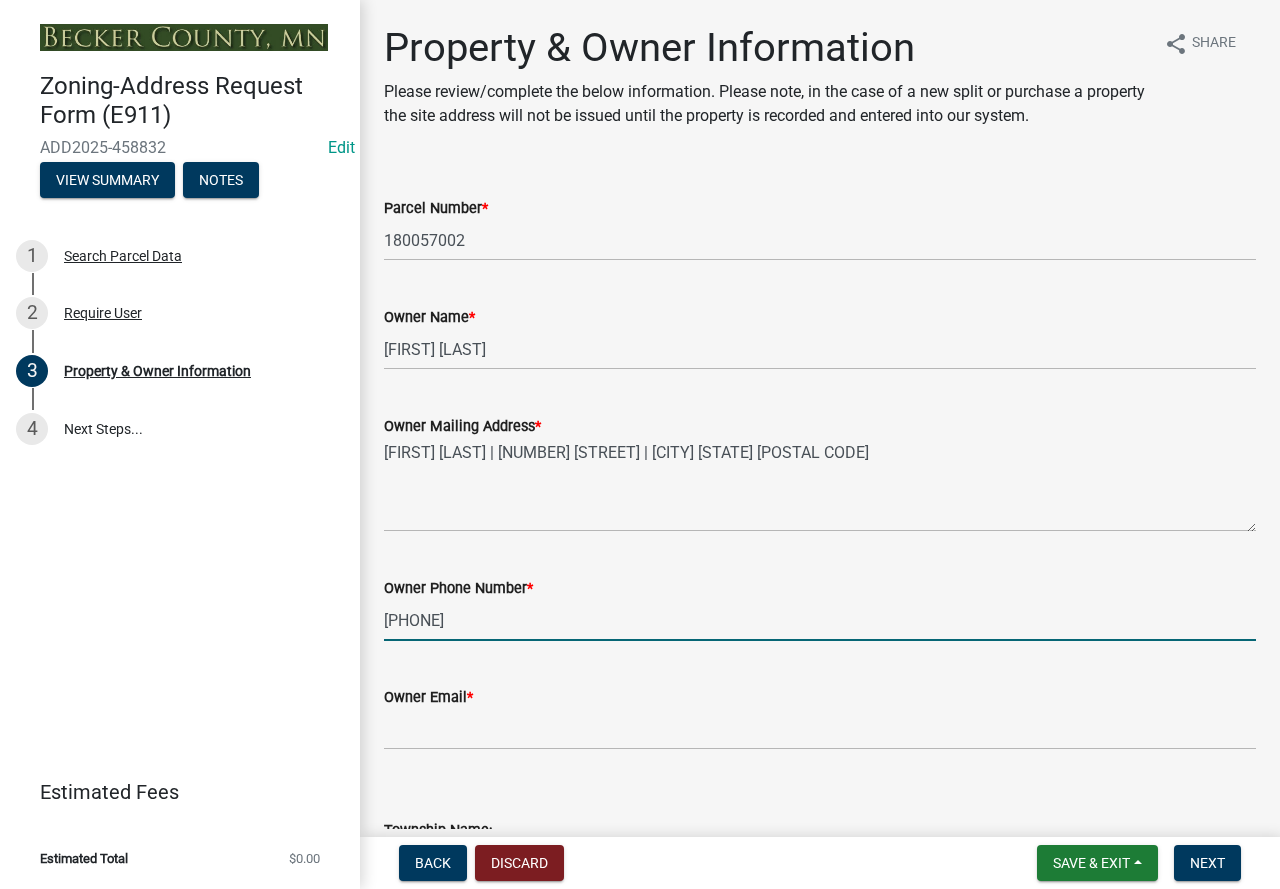 type on "[PHONE]" 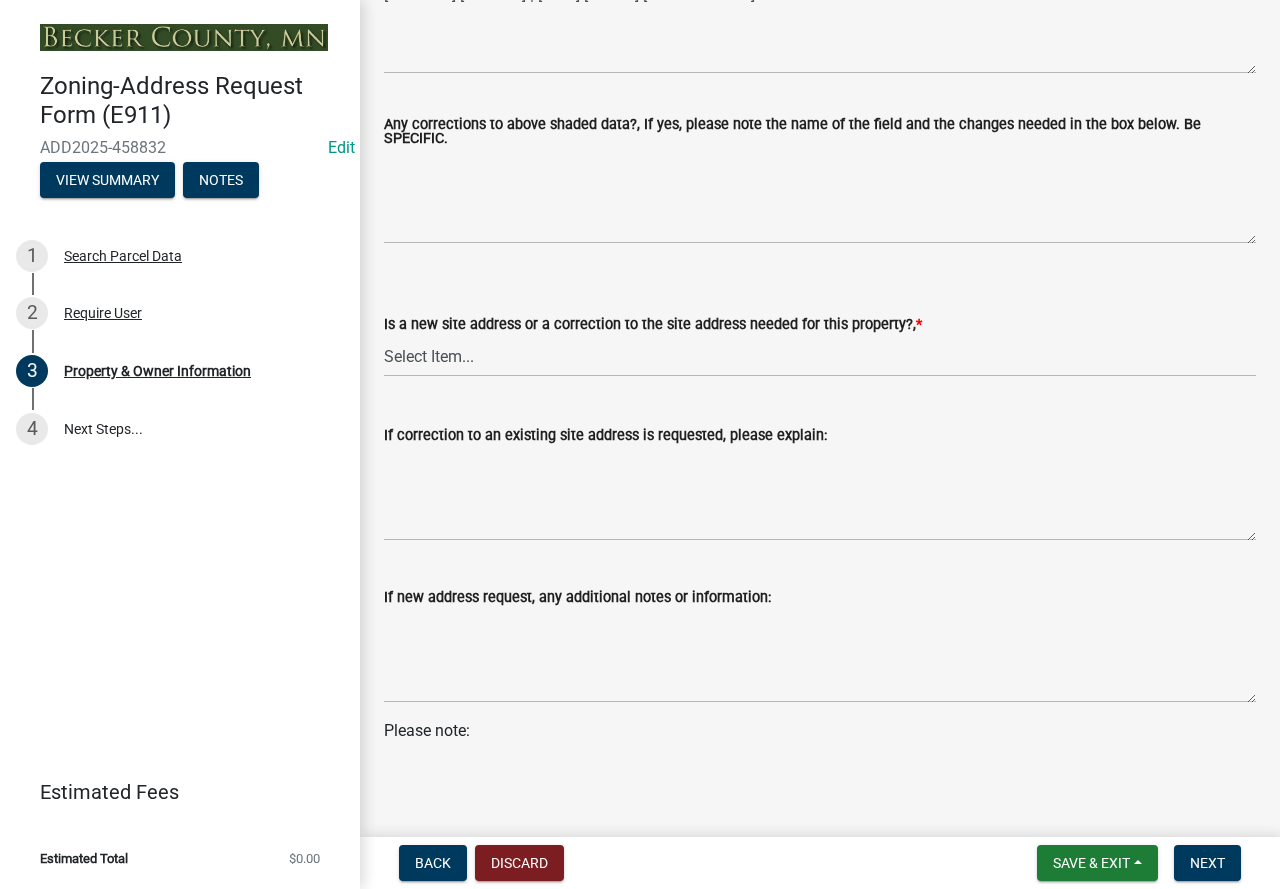 scroll, scrollTop: 1100, scrollLeft: 0, axis: vertical 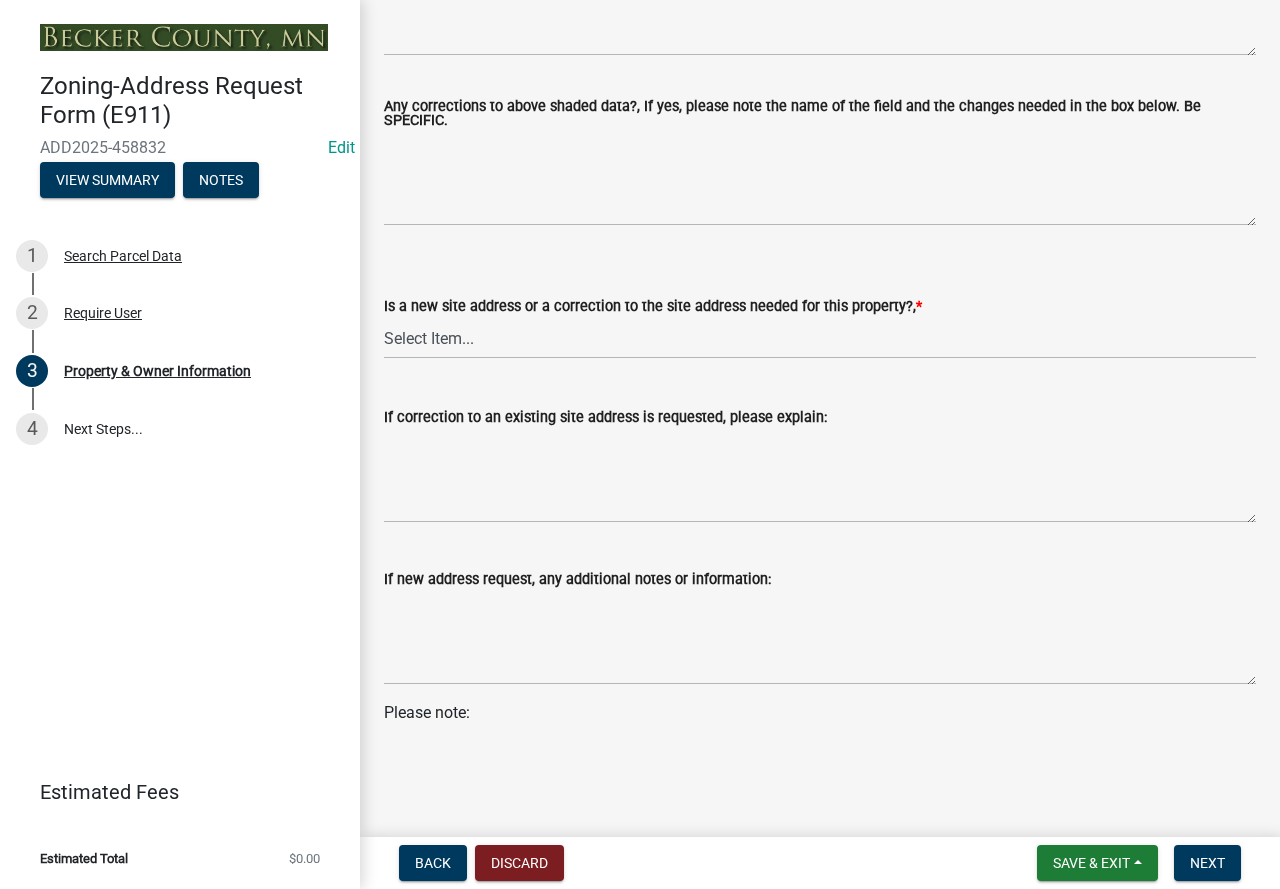 type on "[EMAIL]" 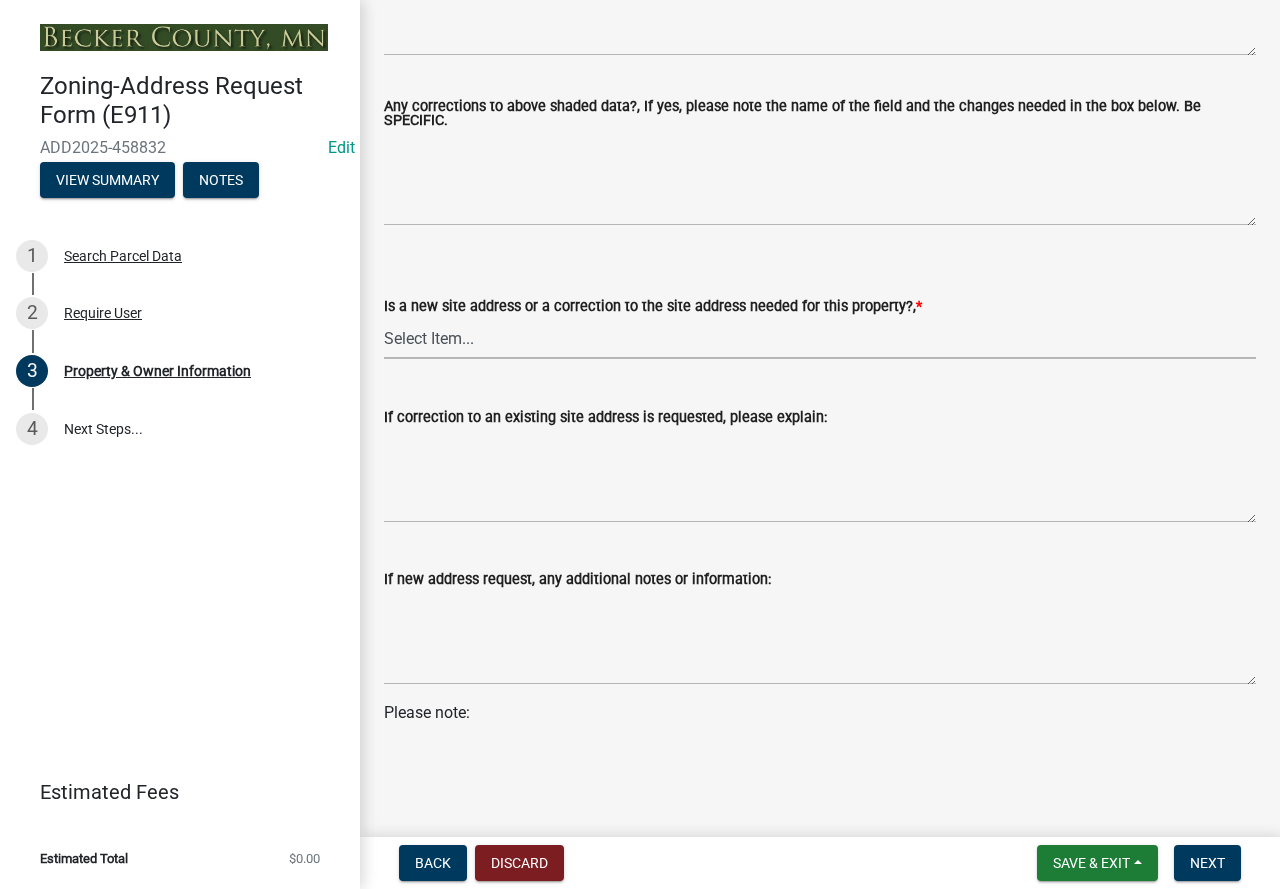 click on "Select Item...   New Site Address Needed   Correction to Site Address Needed   I already have a site address.  I need to order the sign, post, mailbox support or combination of the above." at bounding box center [820, 338] 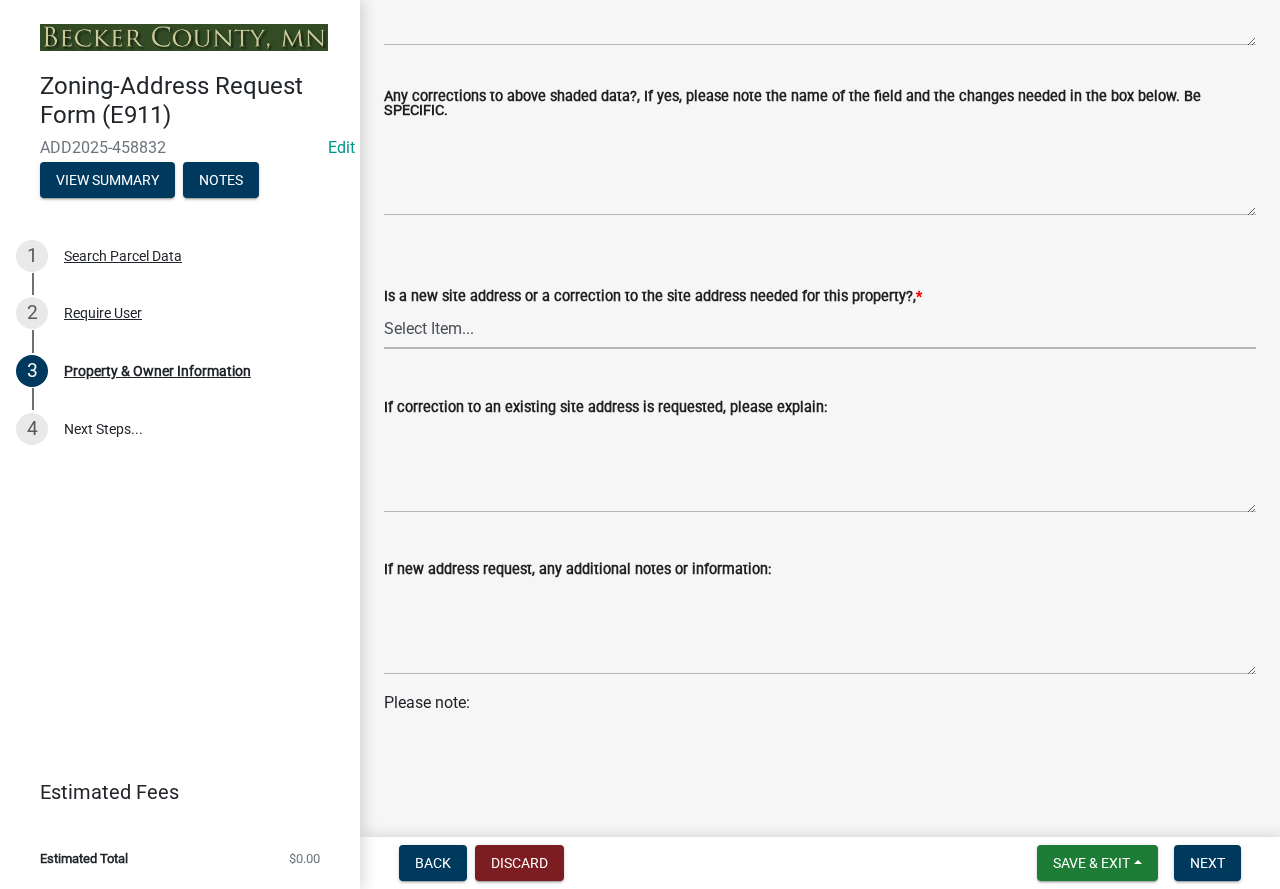 scroll, scrollTop: 1115, scrollLeft: 0, axis: vertical 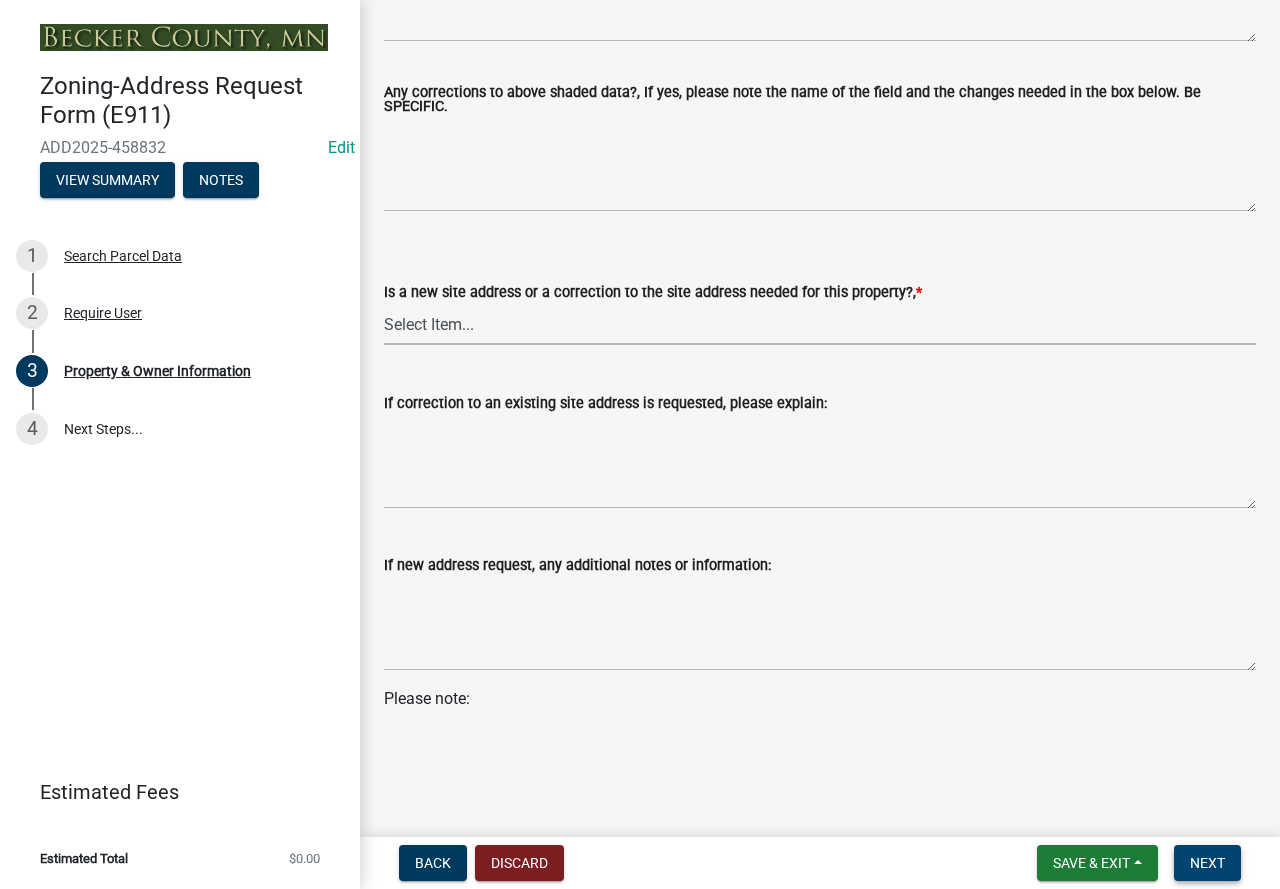 click on "Next" at bounding box center (1207, 863) 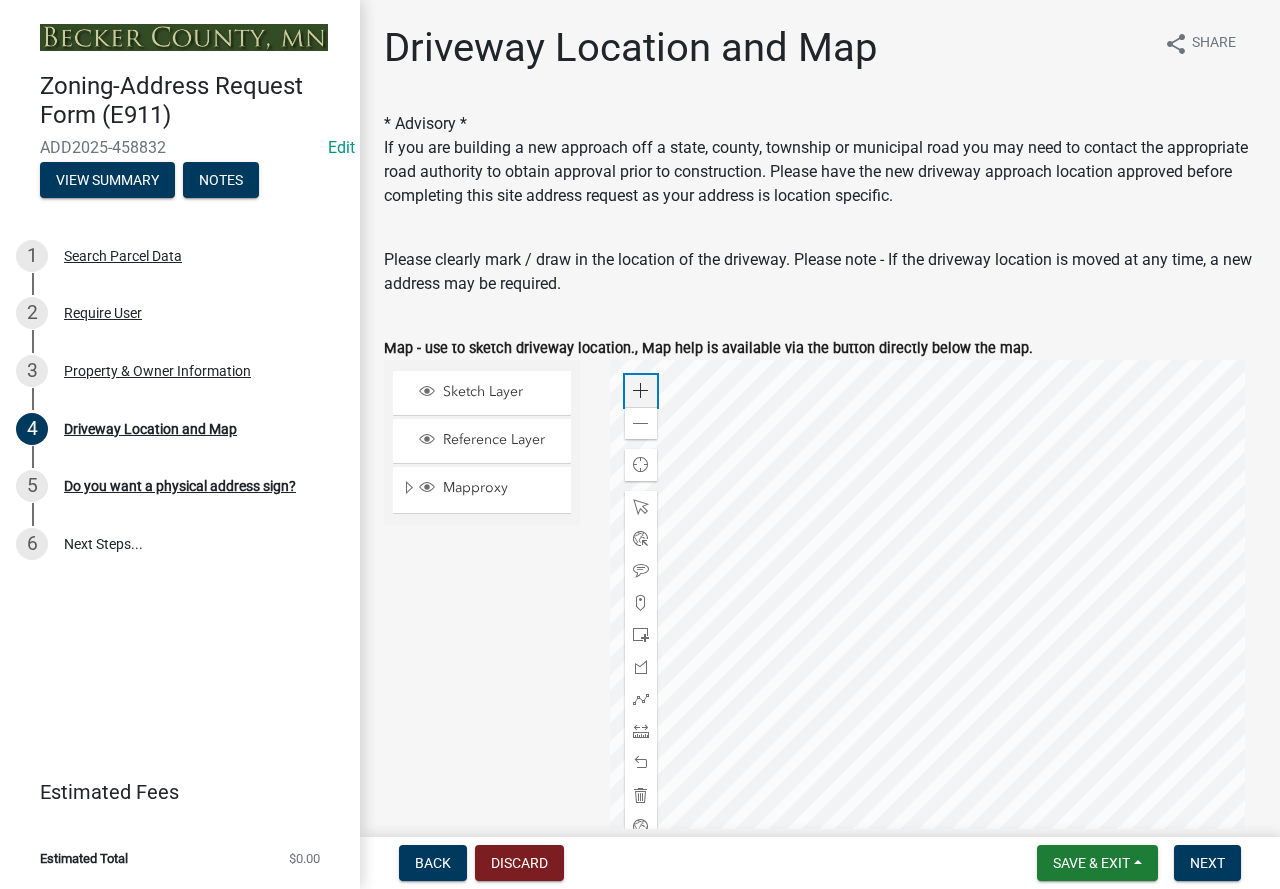 click 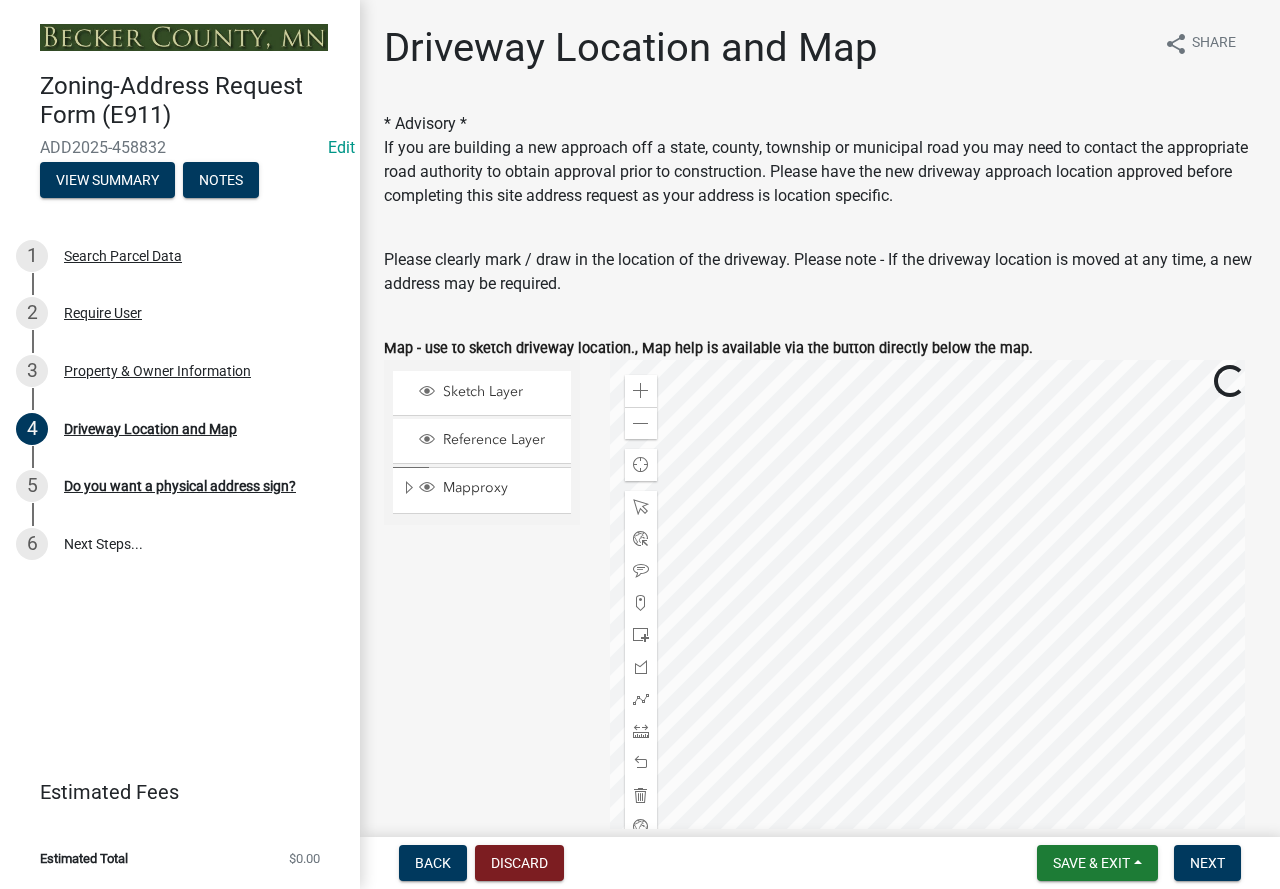 click 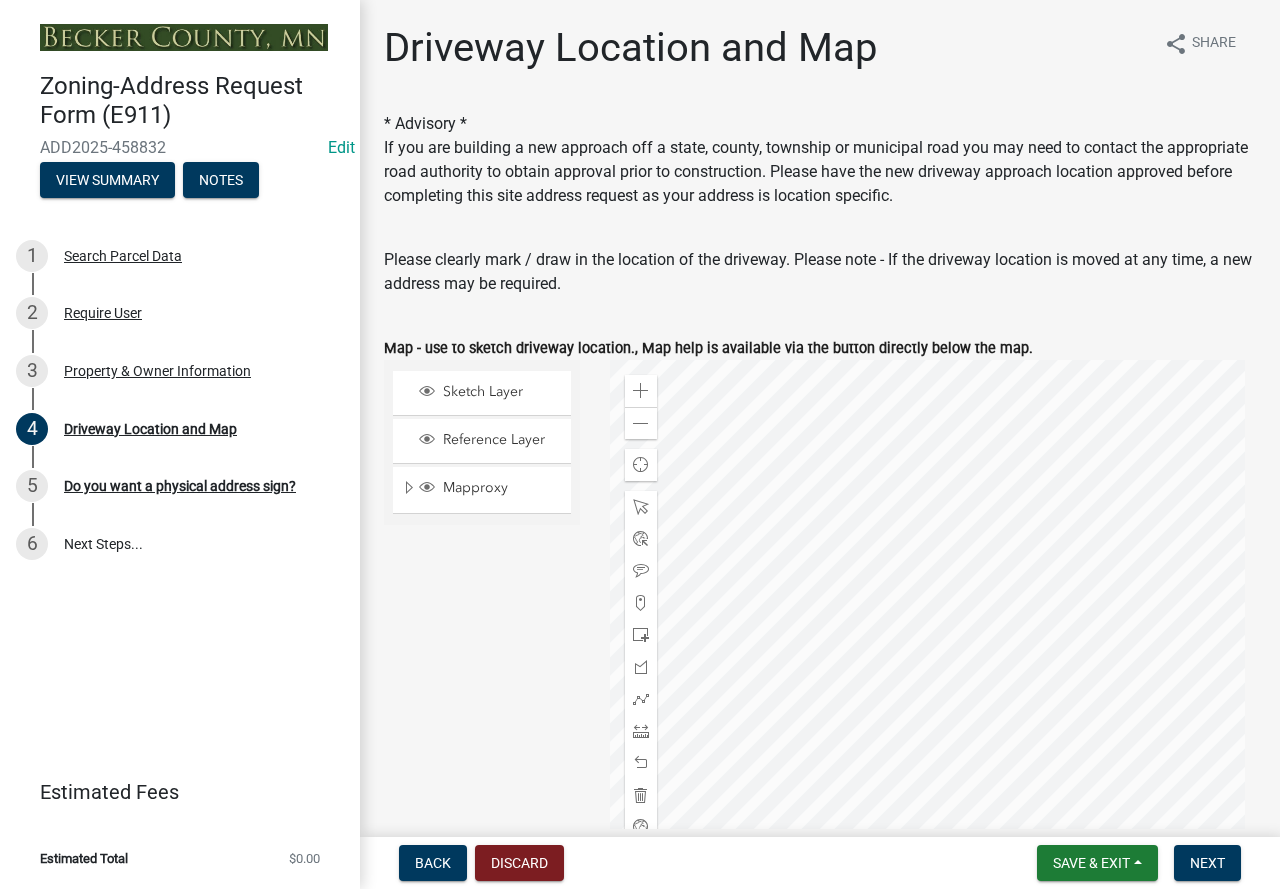 click 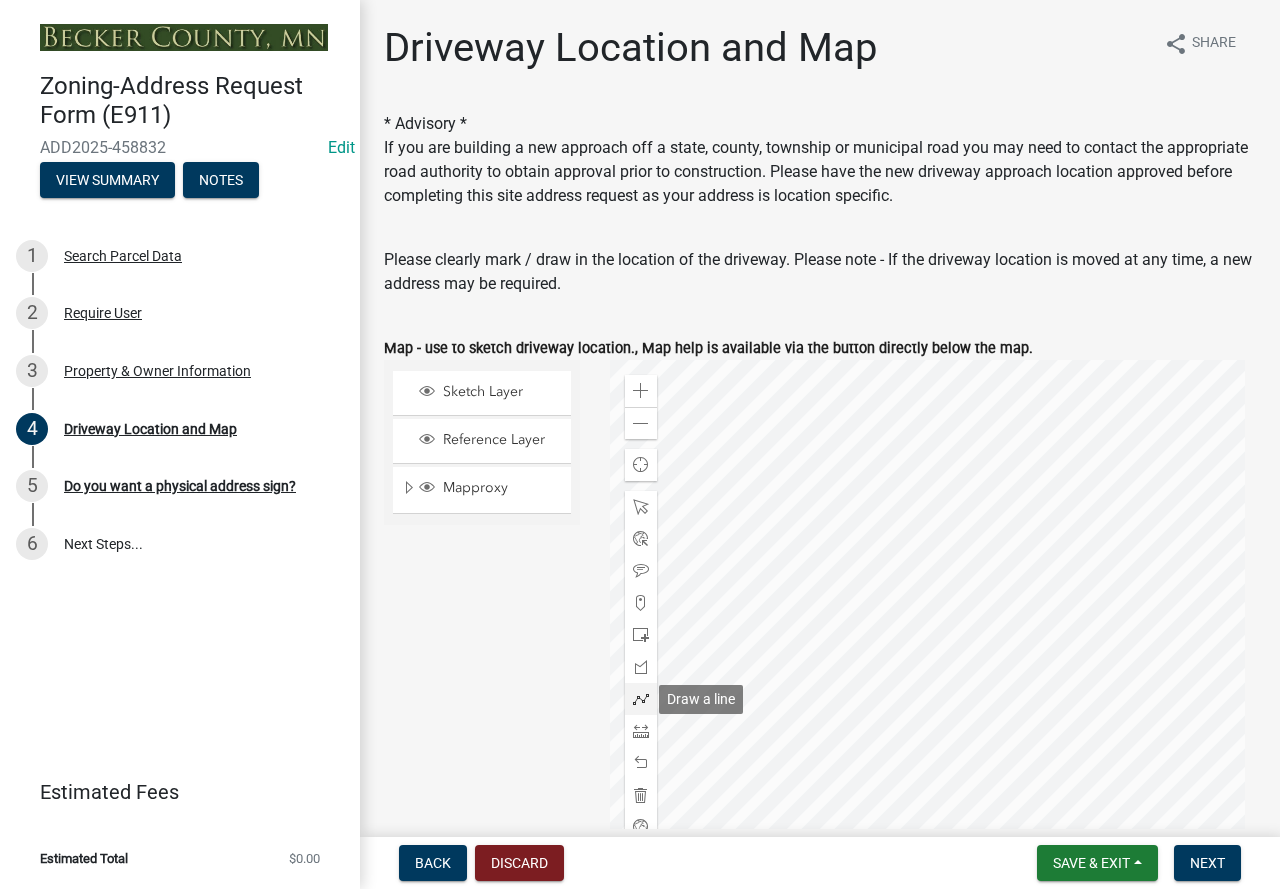 click 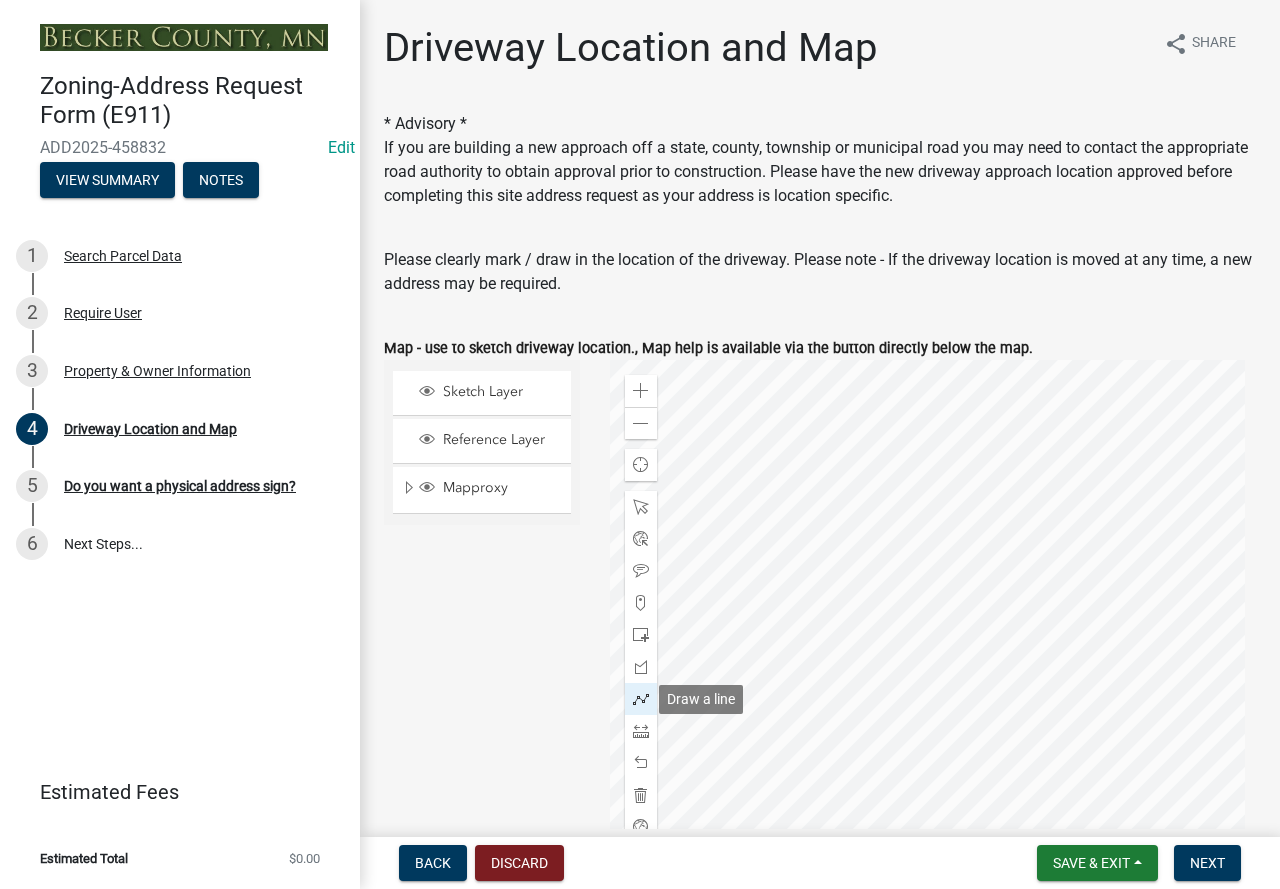 scroll, scrollTop: 31, scrollLeft: 0, axis: vertical 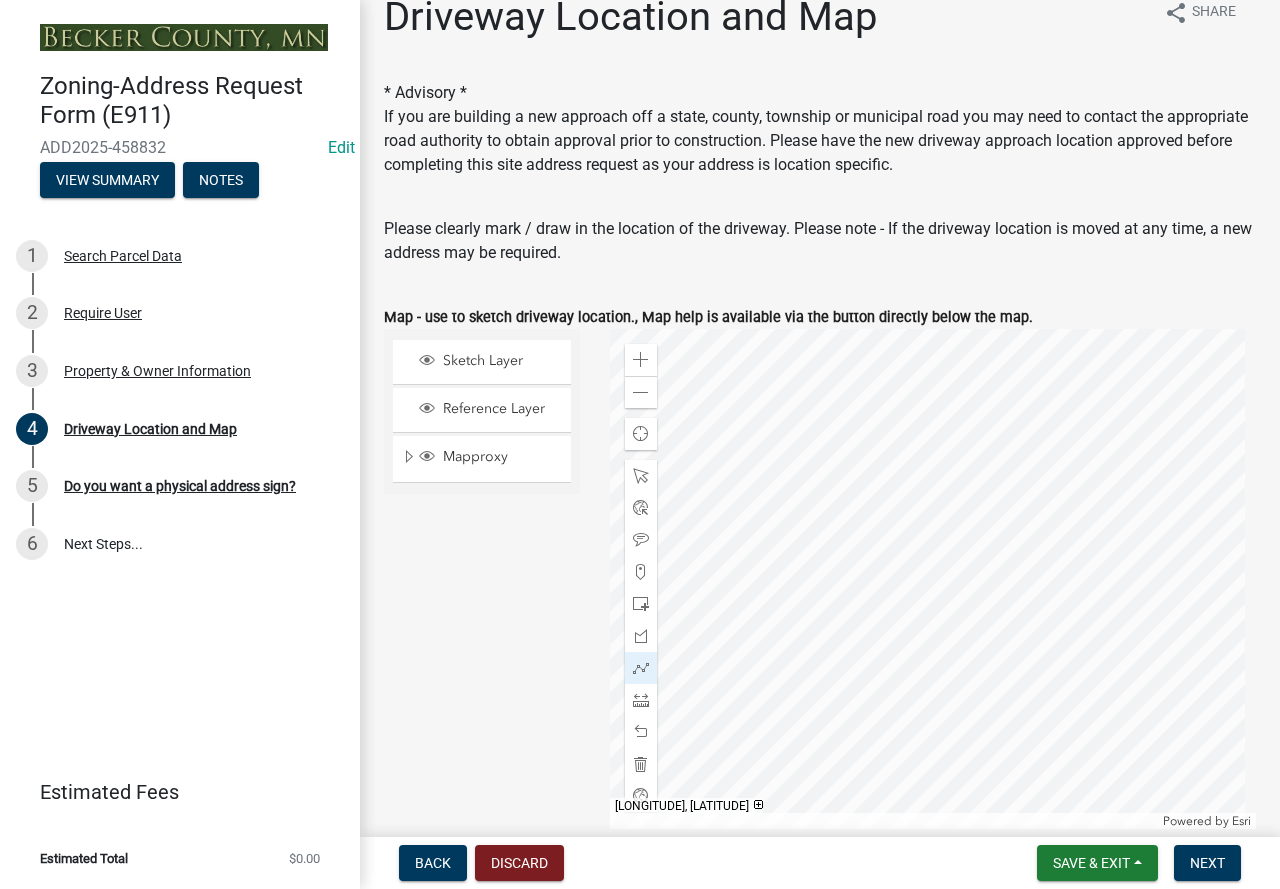 click 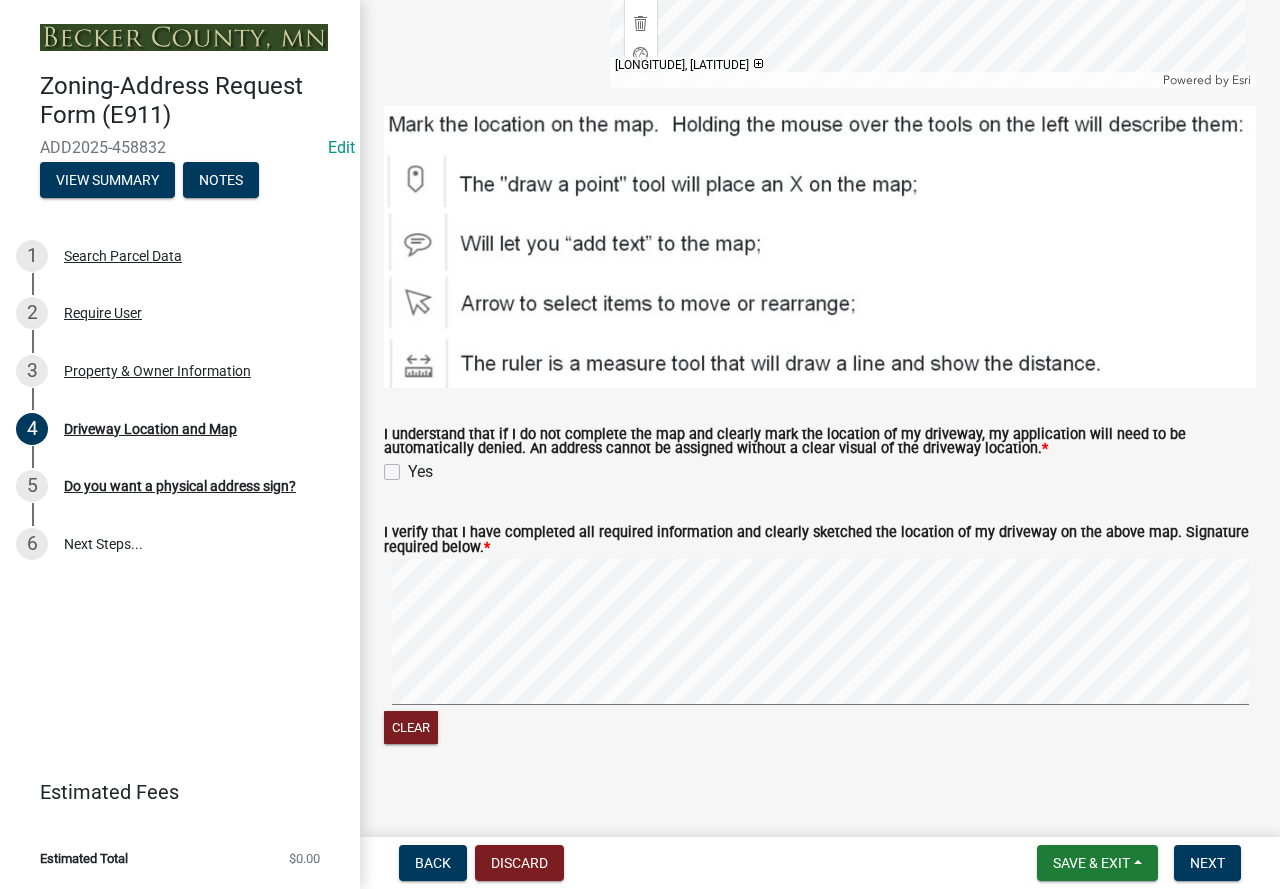 scroll, scrollTop: 784, scrollLeft: 0, axis: vertical 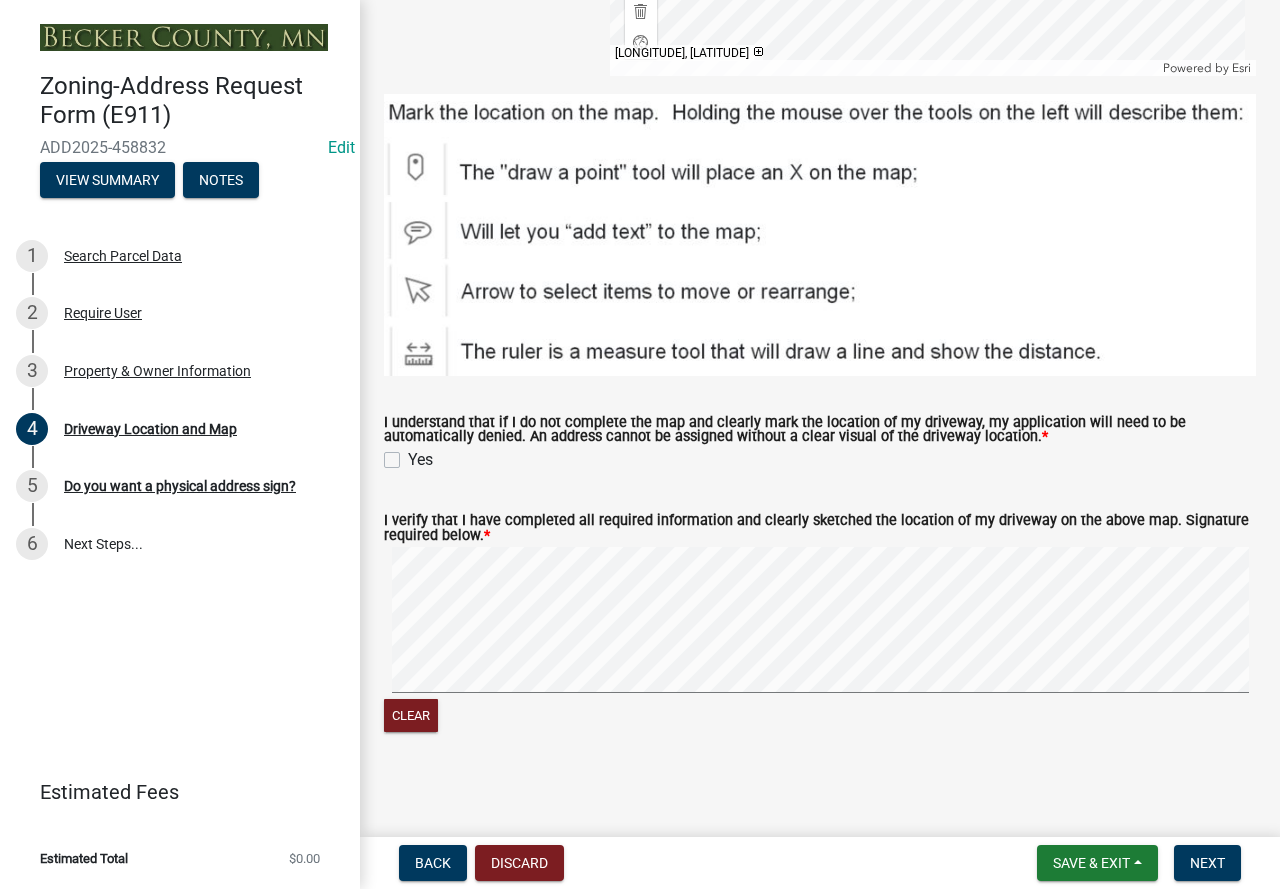 click on "Yes" 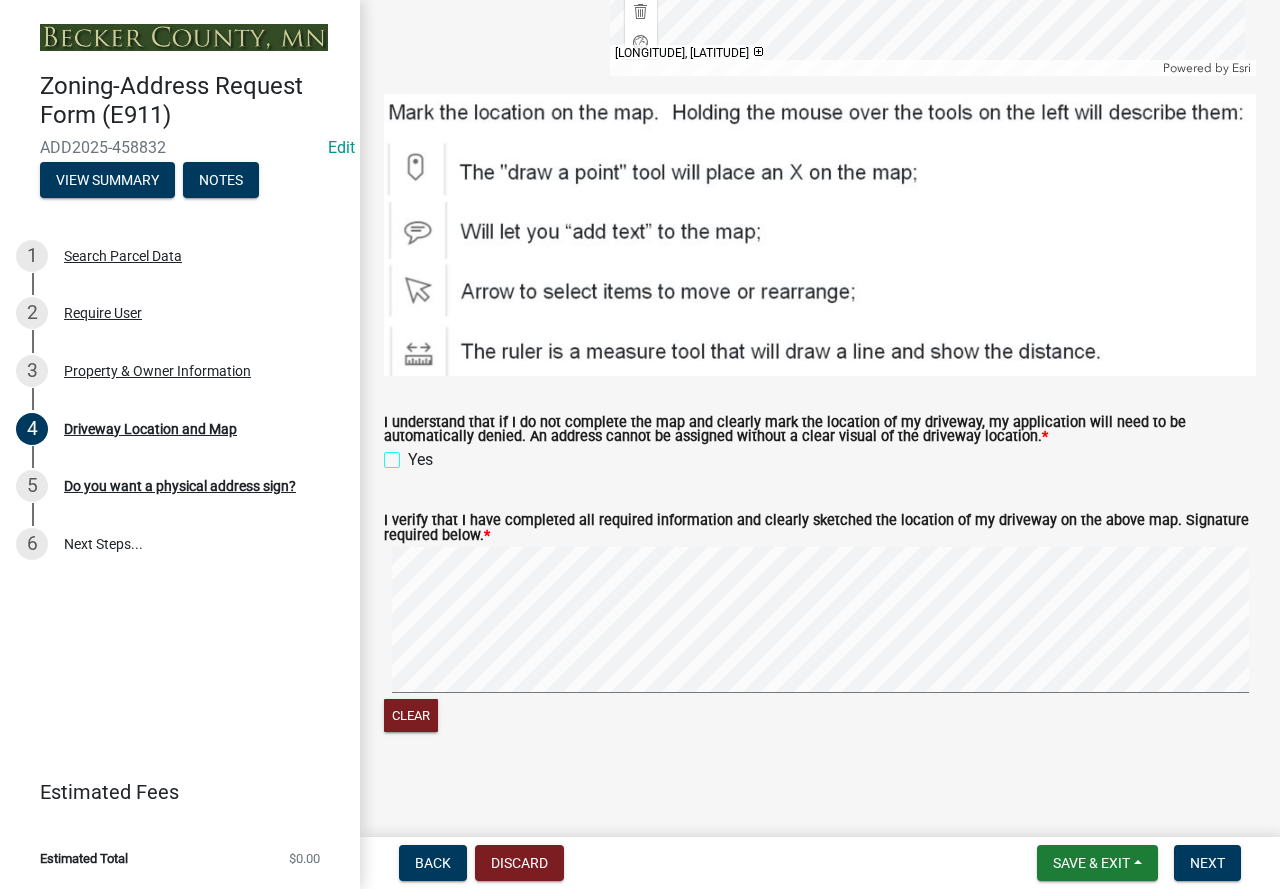 click on "Yes" at bounding box center (414, 454) 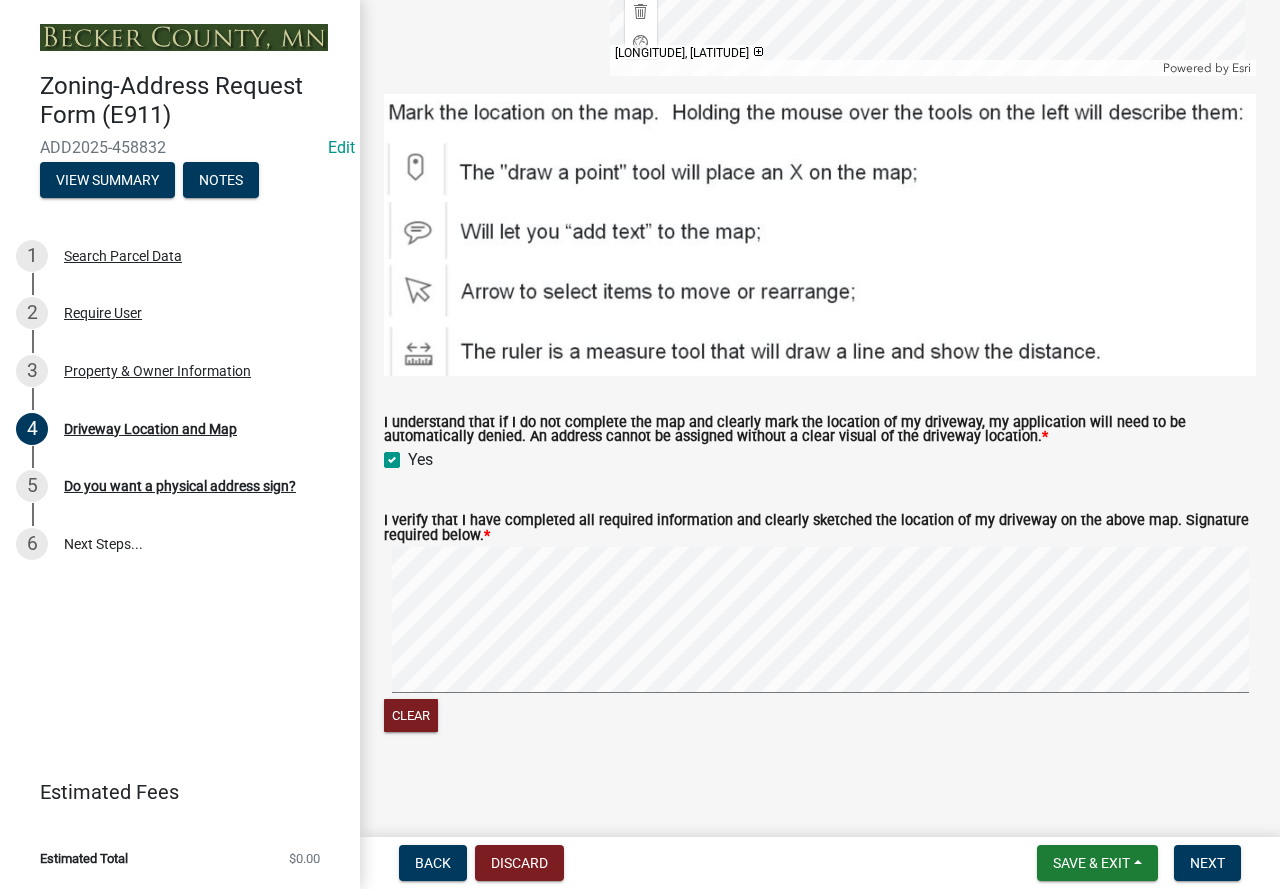 checkbox on "true" 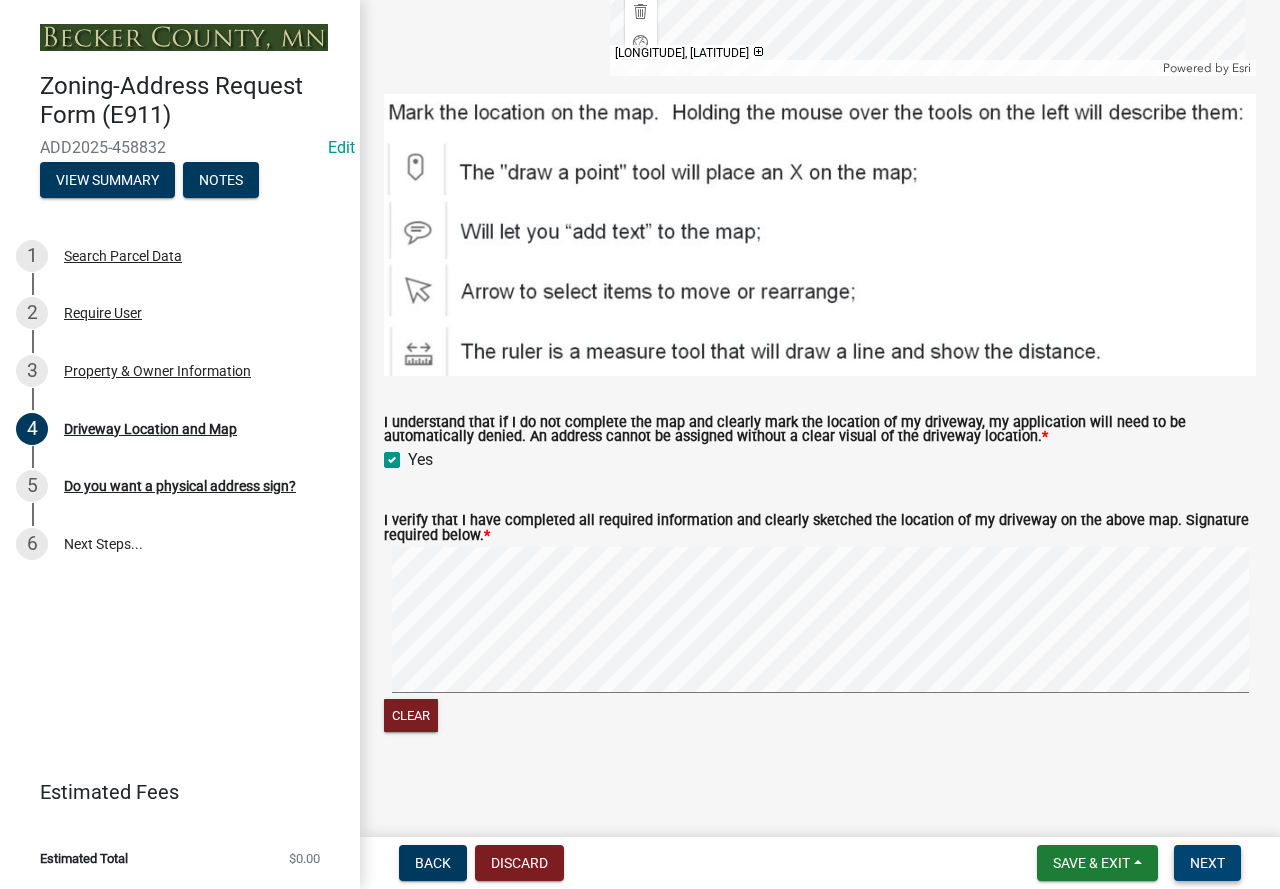 click on "Next" at bounding box center [1207, 863] 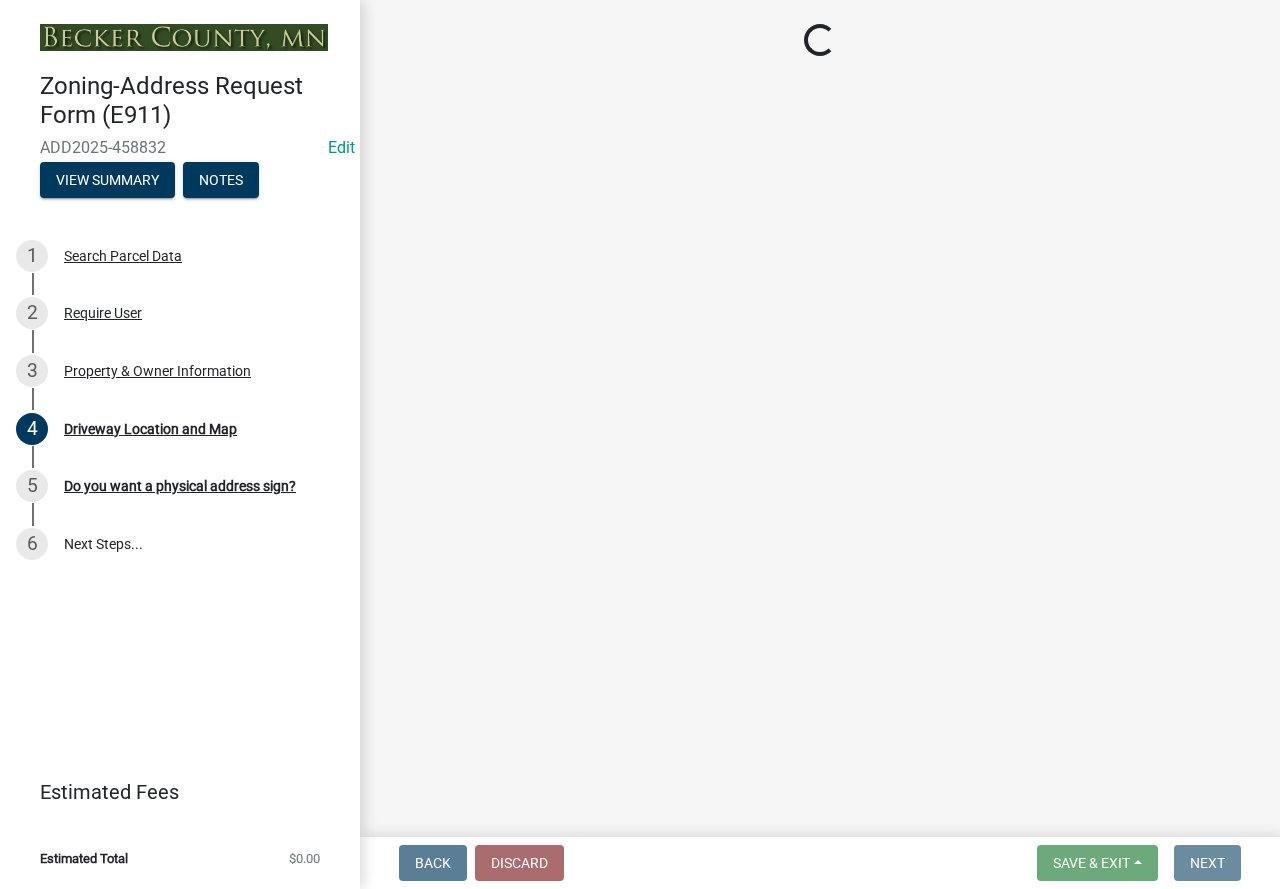 scroll, scrollTop: 0, scrollLeft: 0, axis: both 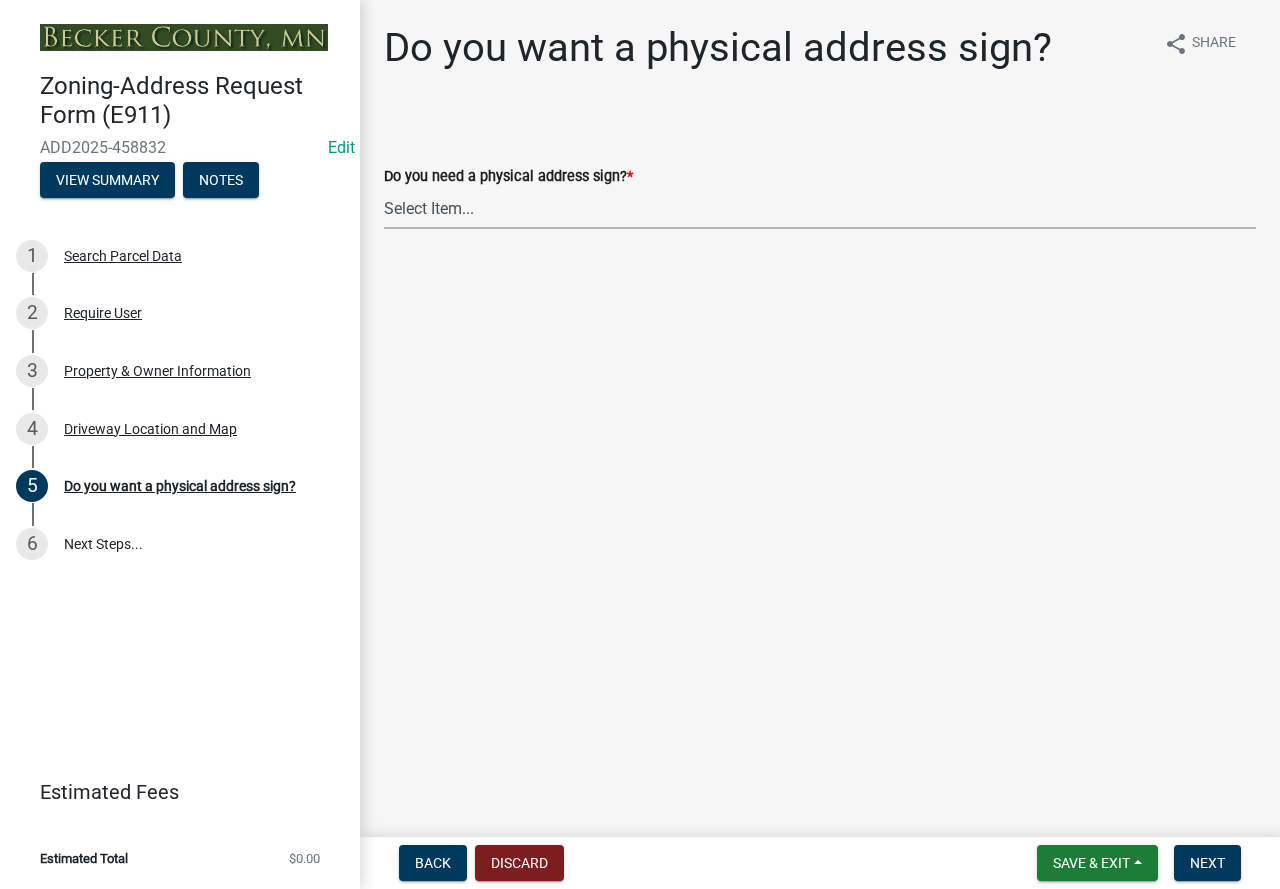 click on "Select Item...   No sign needed.  Please just email me my new address.   Yes, I need a sign made.   No sign needed.  I am ordering a mailbox support or a post." at bounding box center [820, 208] 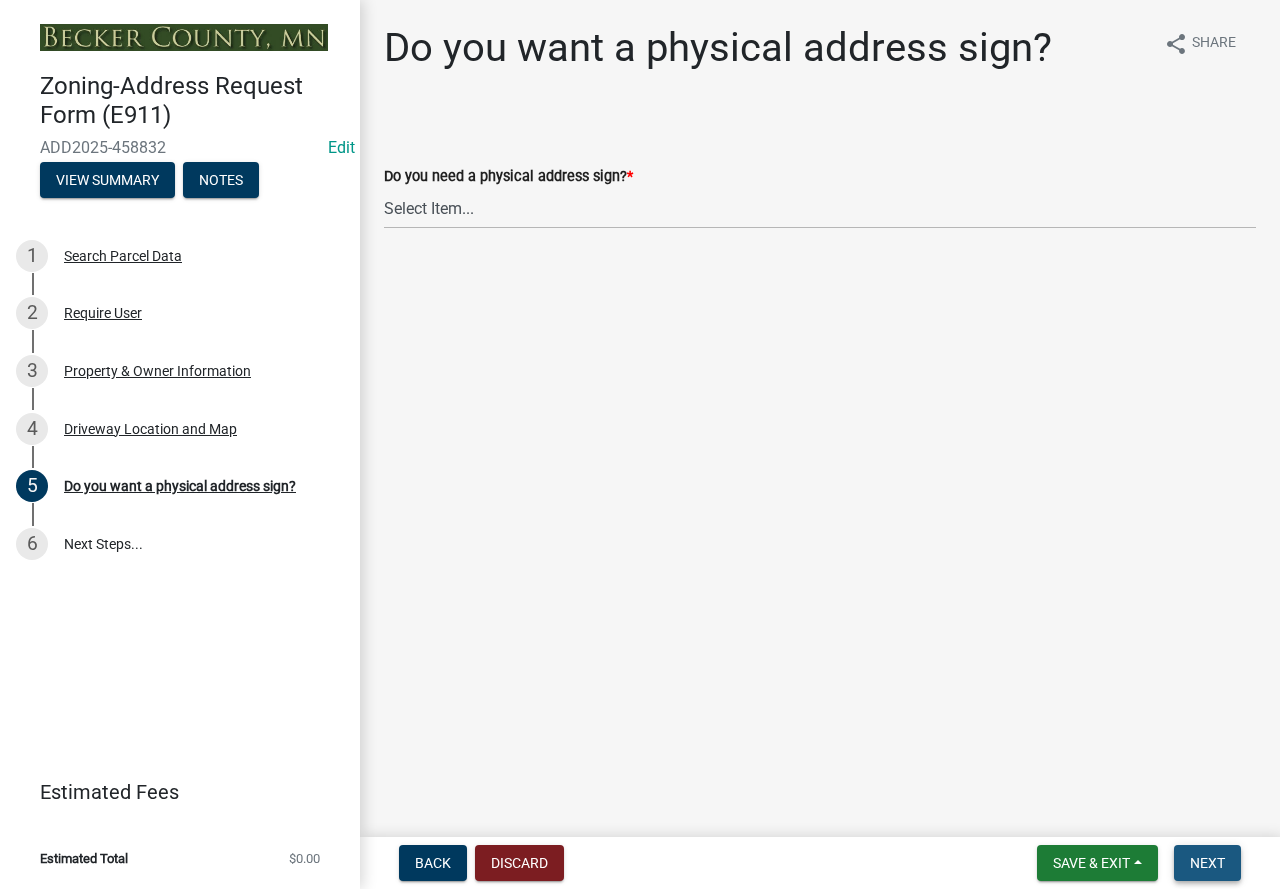 click on "Next" at bounding box center (1207, 863) 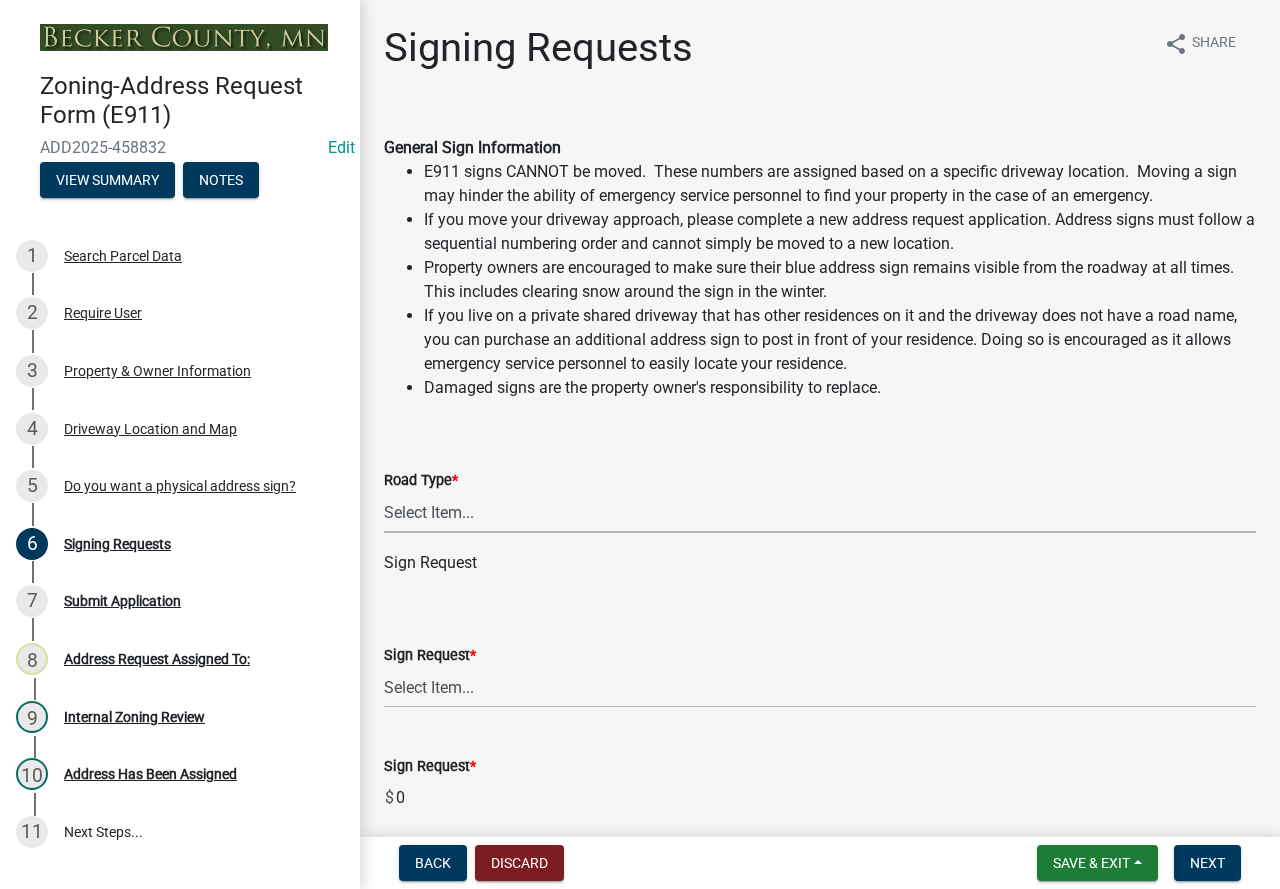 click on "Select Item...   Private Easement   Public / Township   County   State   4 Lane Highway" at bounding box center [820, 512] 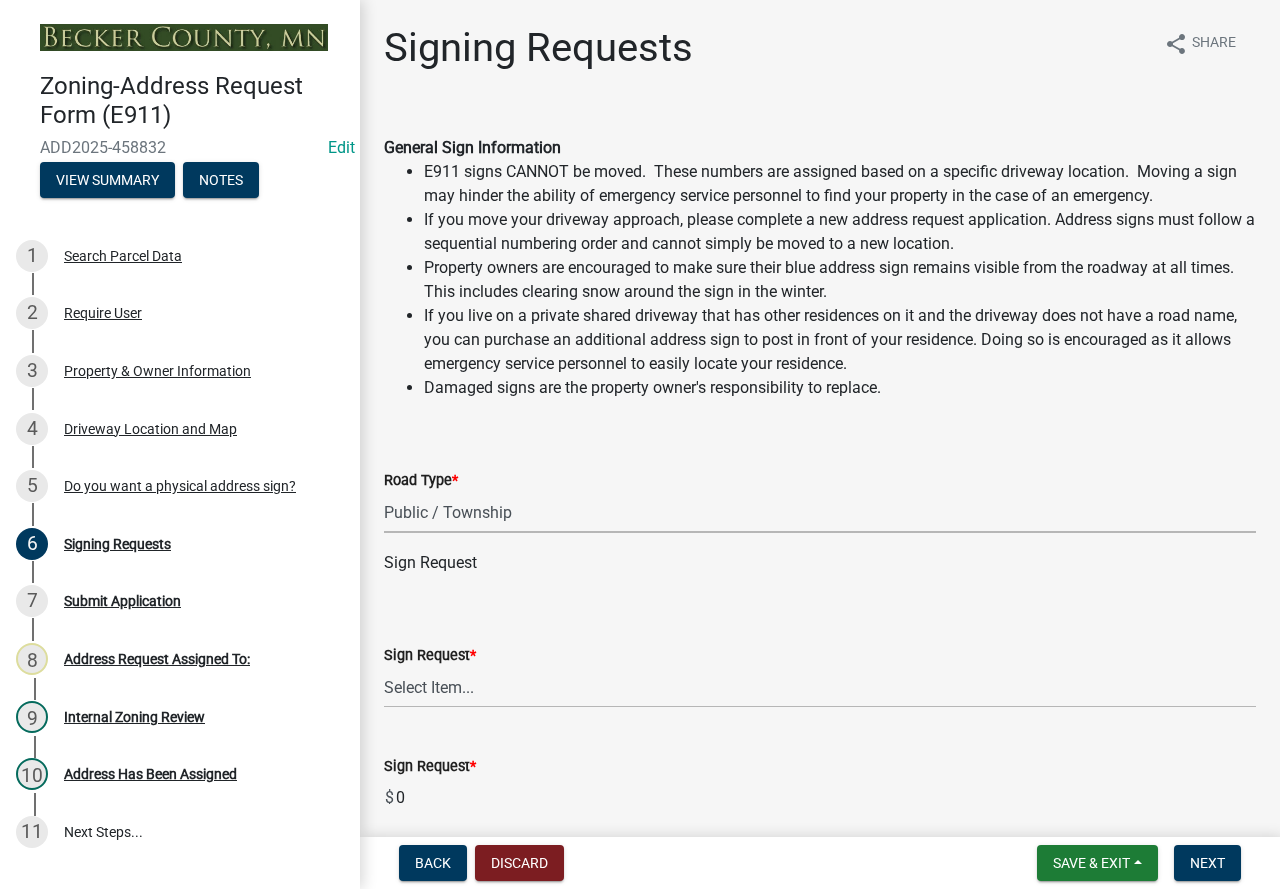click on "Select Item...   Private Easement   Public / Township   County   State   4 Lane Highway" at bounding box center (820, 512) 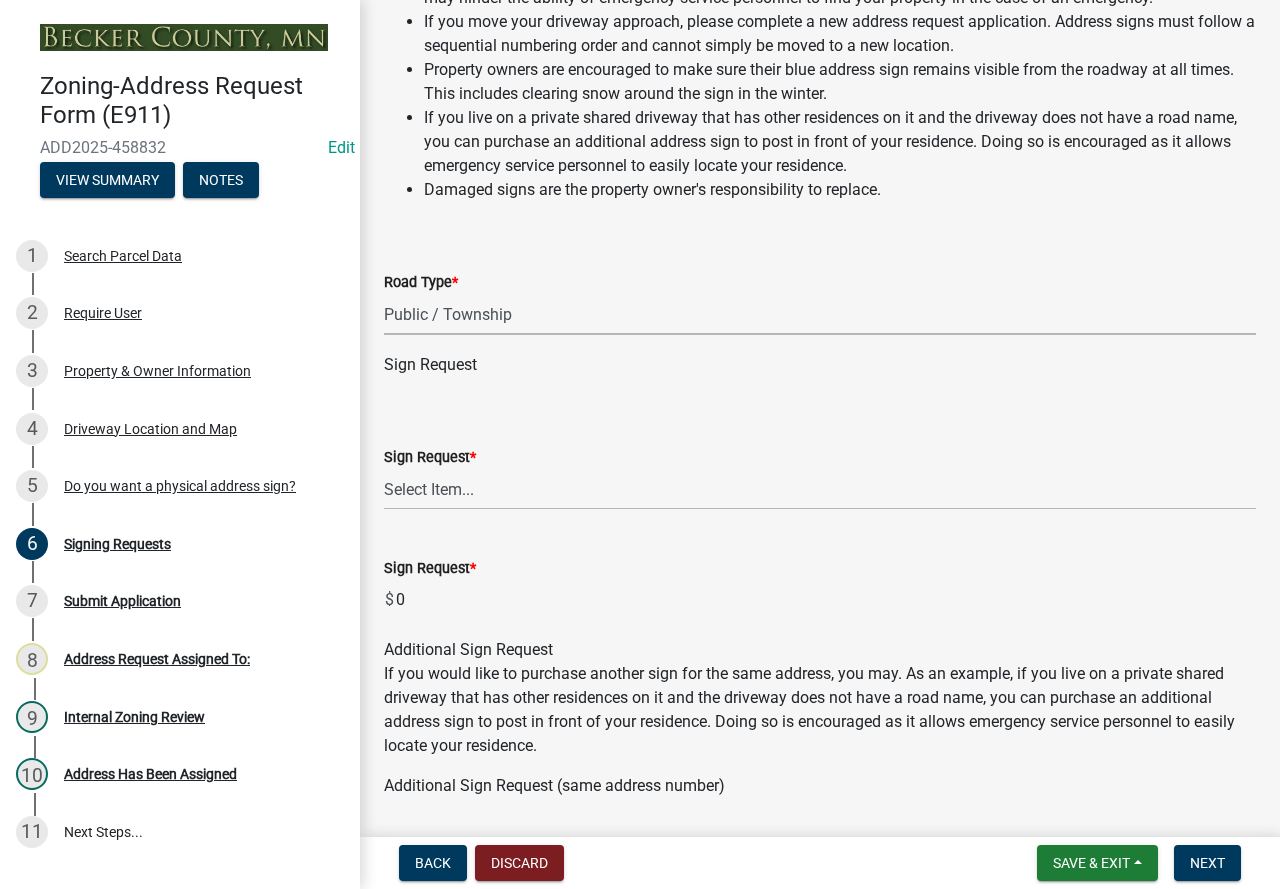 scroll, scrollTop: 200, scrollLeft: 0, axis: vertical 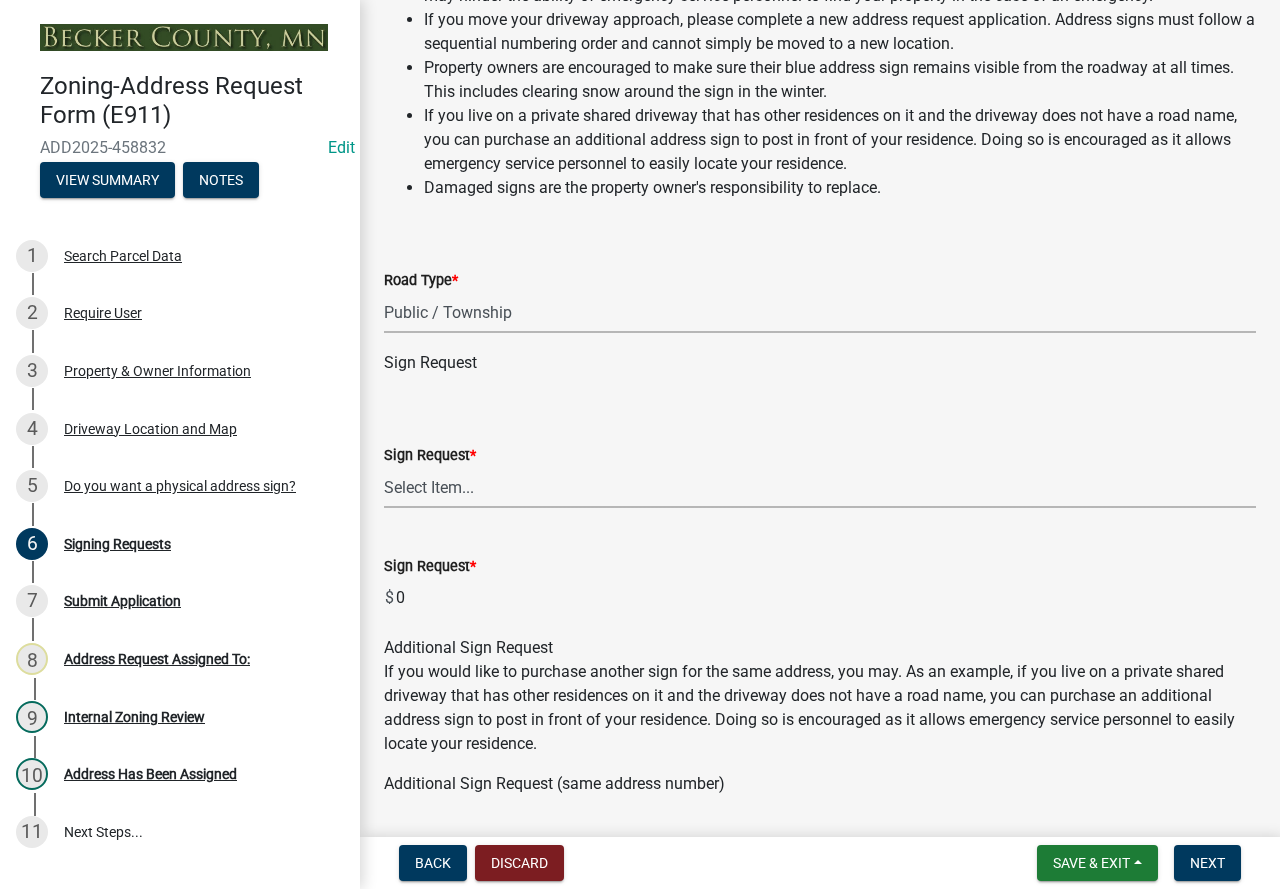 click on "Select Item...   $12 - I only need a post (no sign or installation).   $25 - I only need an address sign (no post, mailbox support or installation)   $35 - I only need an address sign (no post, mailbox support or installation) but would like it mailed to my listed mailing address.   $35 - I would like an address sign with a post (no mailbox support or installation)   Error Correction - The sign that I currently have posted has been found by the County to be incorrect.  The County will replace the current sign at no cost." at bounding box center (820, 487) 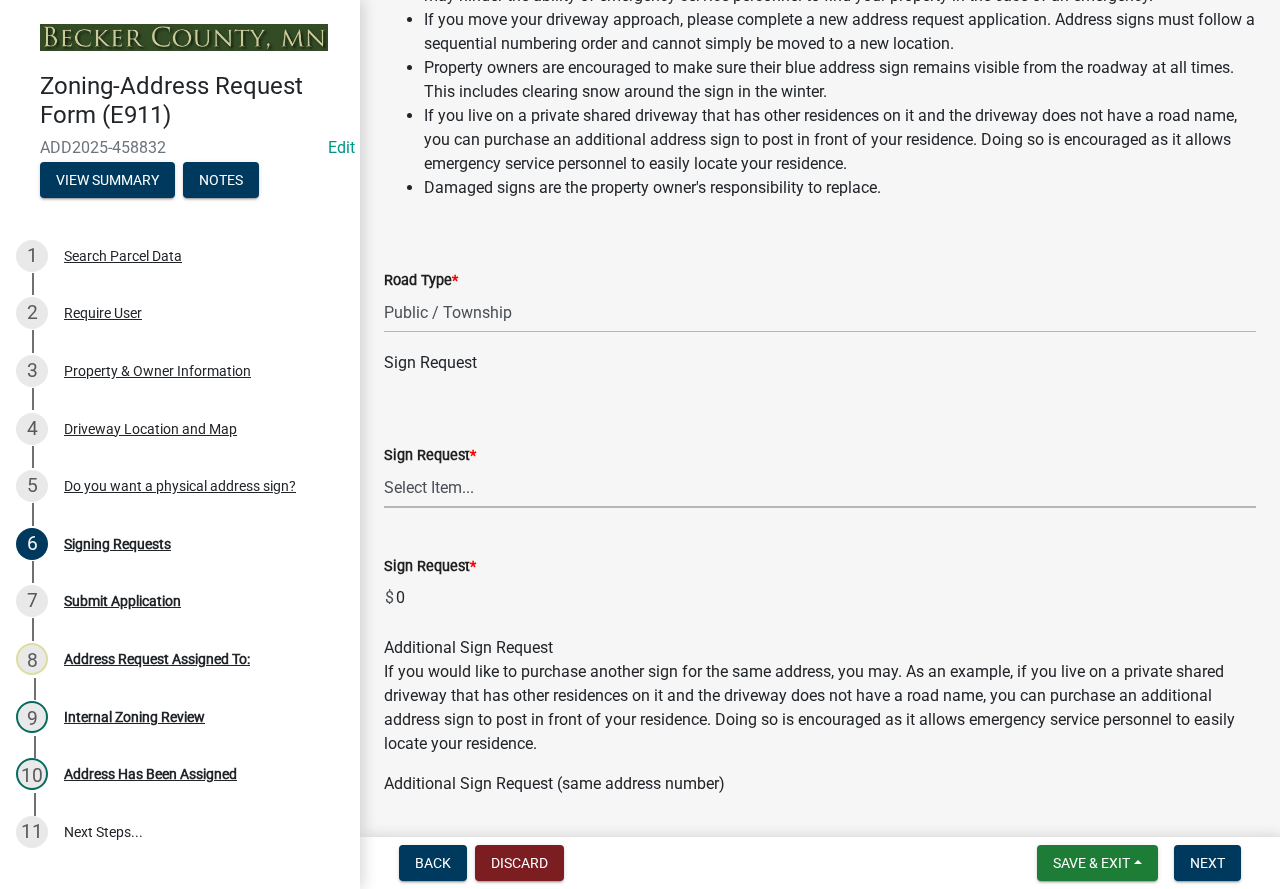 click on "Select Item...   $12 - I only need a post (no sign or installation).   $25 - I only need an address sign (no post, mailbox support or installation)   $35 - I only need an address sign (no post, mailbox support or installation) but would like it mailed to my listed mailing address.   $35 - I would like an address sign with a post (no mailbox support or installation)   Error Correction - The sign that I currently have posted has been found by the County to be incorrect.  The County will replace the current sign at no cost." at bounding box center [820, 487] 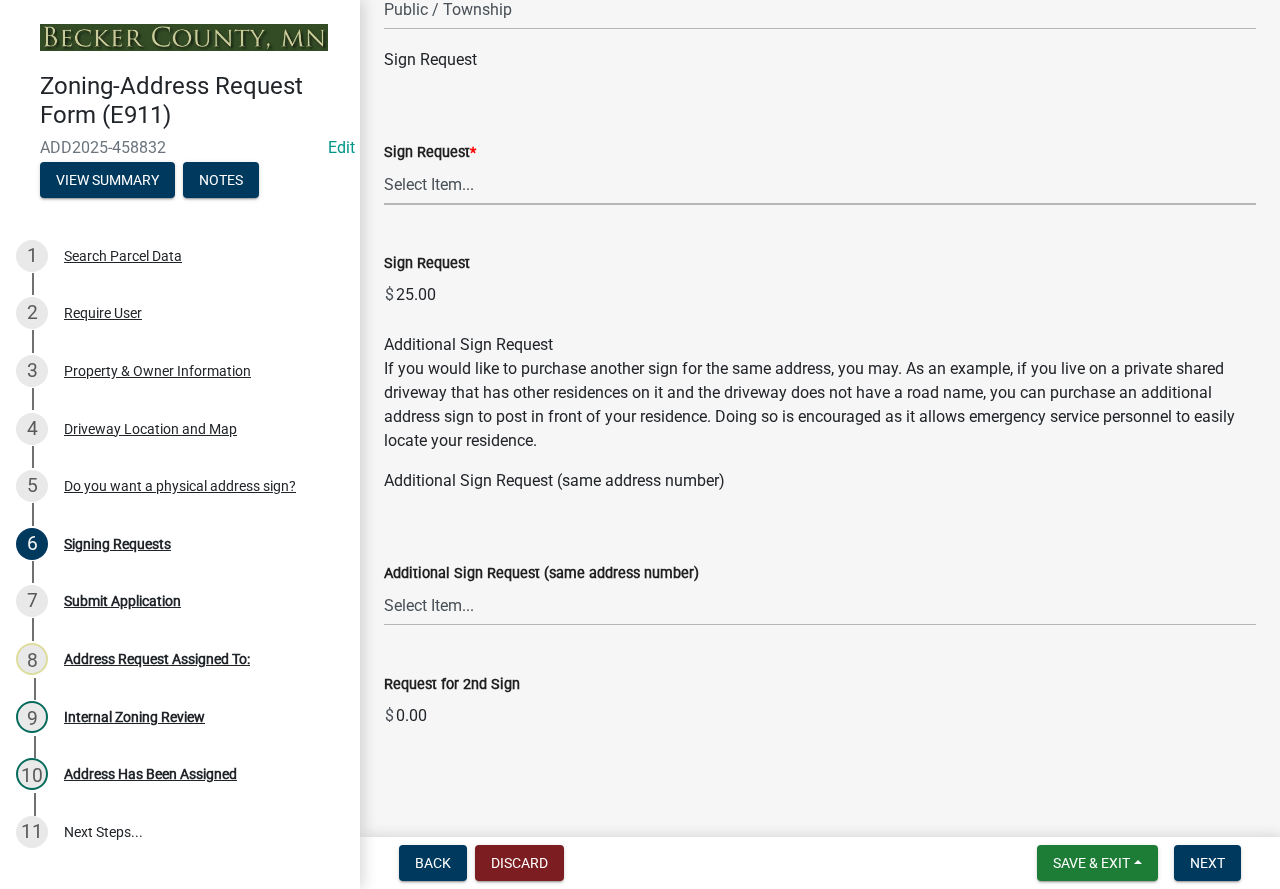 scroll, scrollTop: 506, scrollLeft: 0, axis: vertical 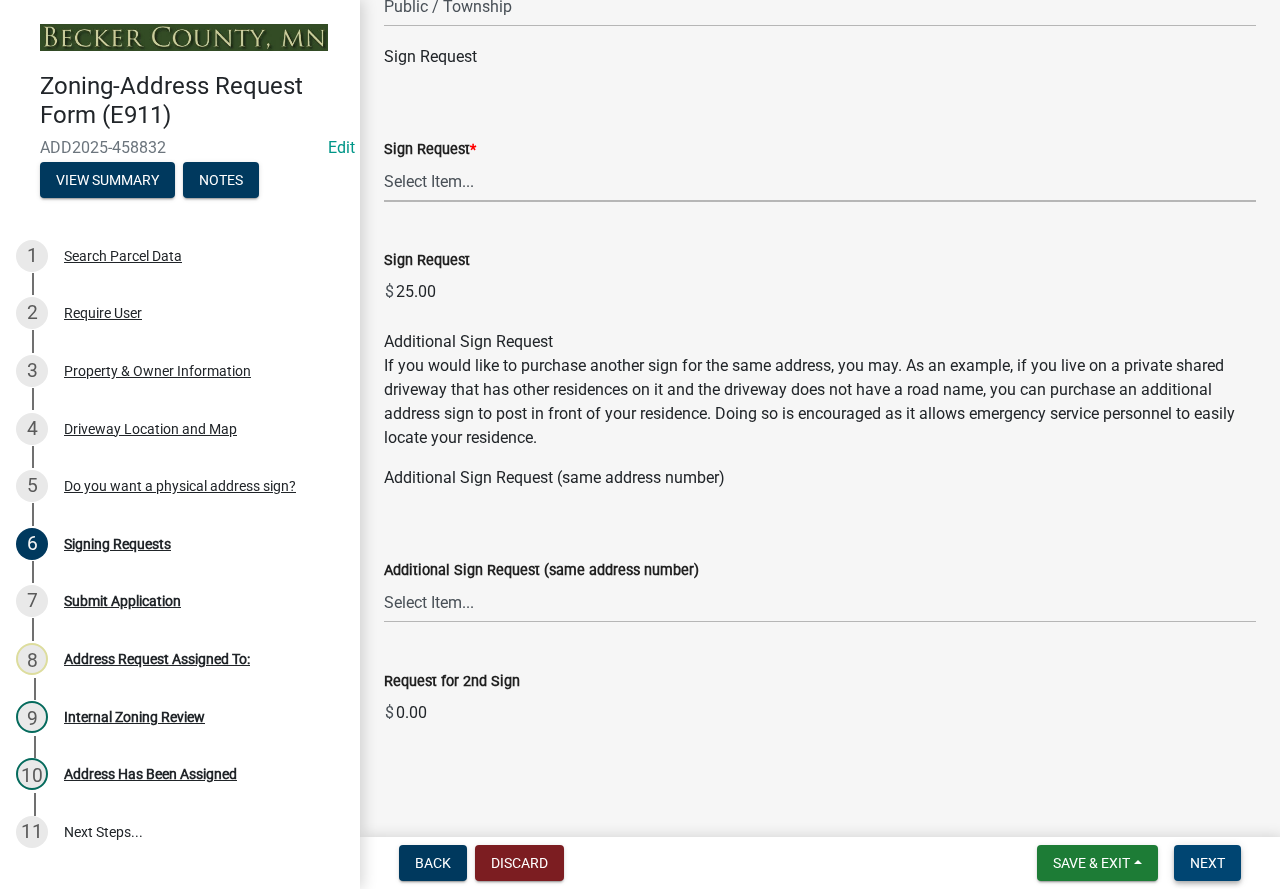 click on "Next" at bounding box center (1207, 863) 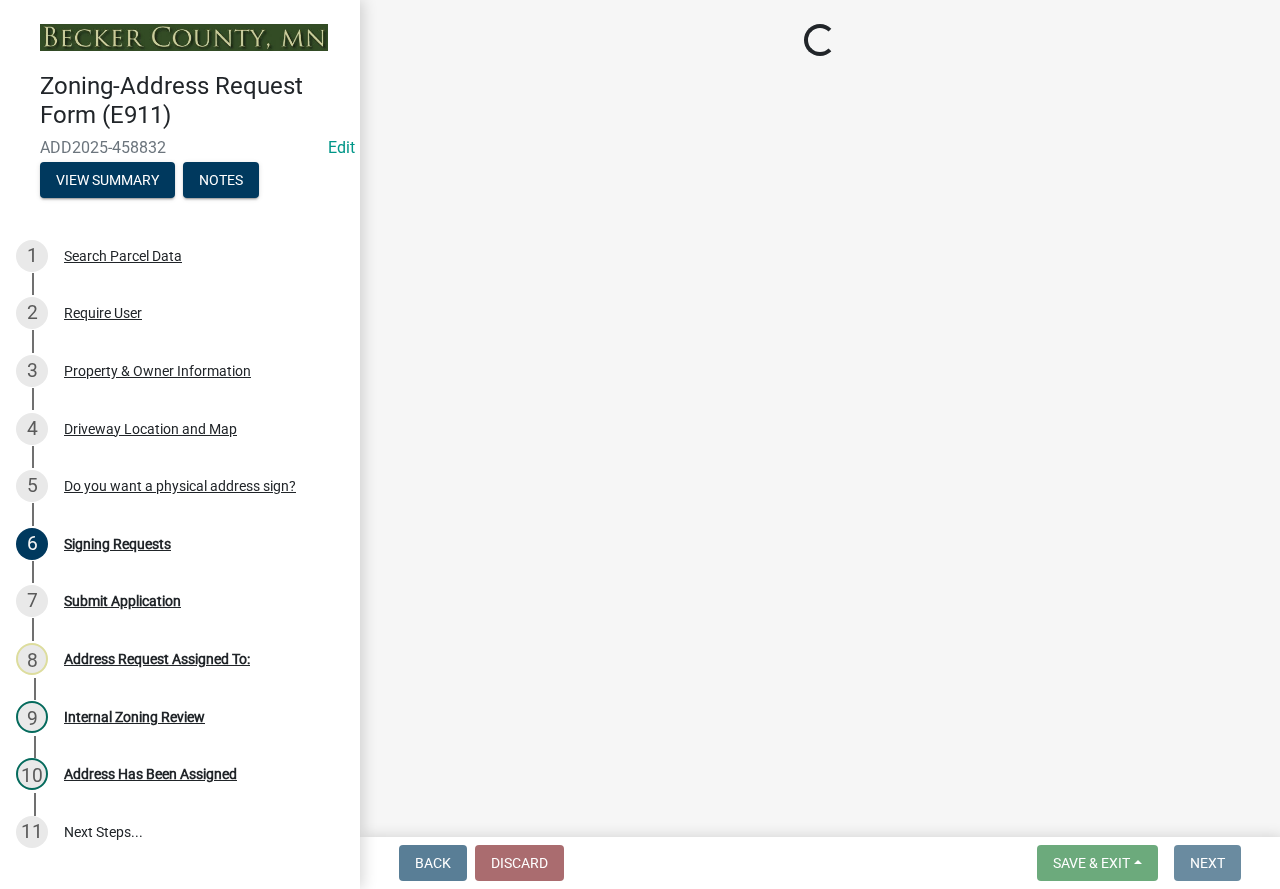scroll, scrollTop: 0, scrollLeft: 0, axis: both 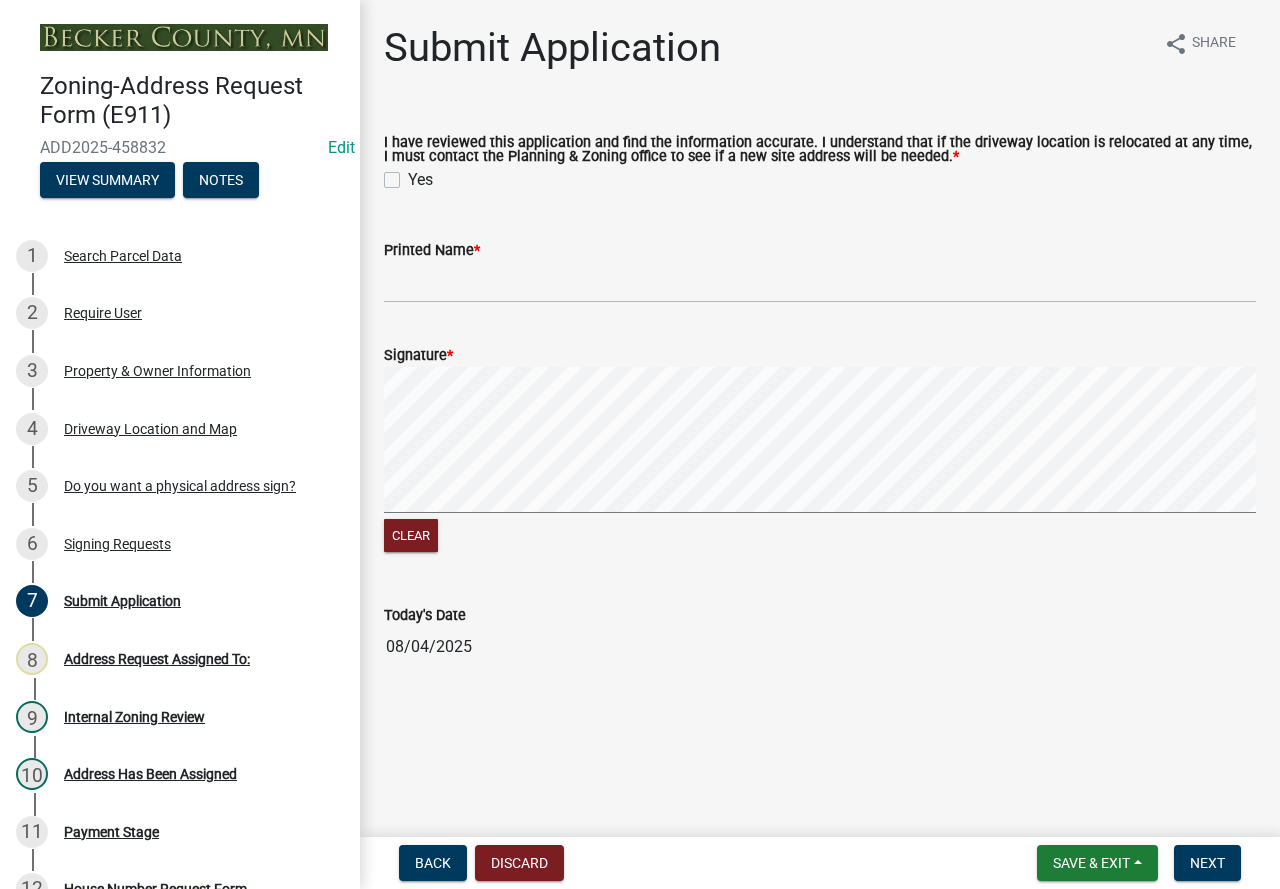 click on "Yes" 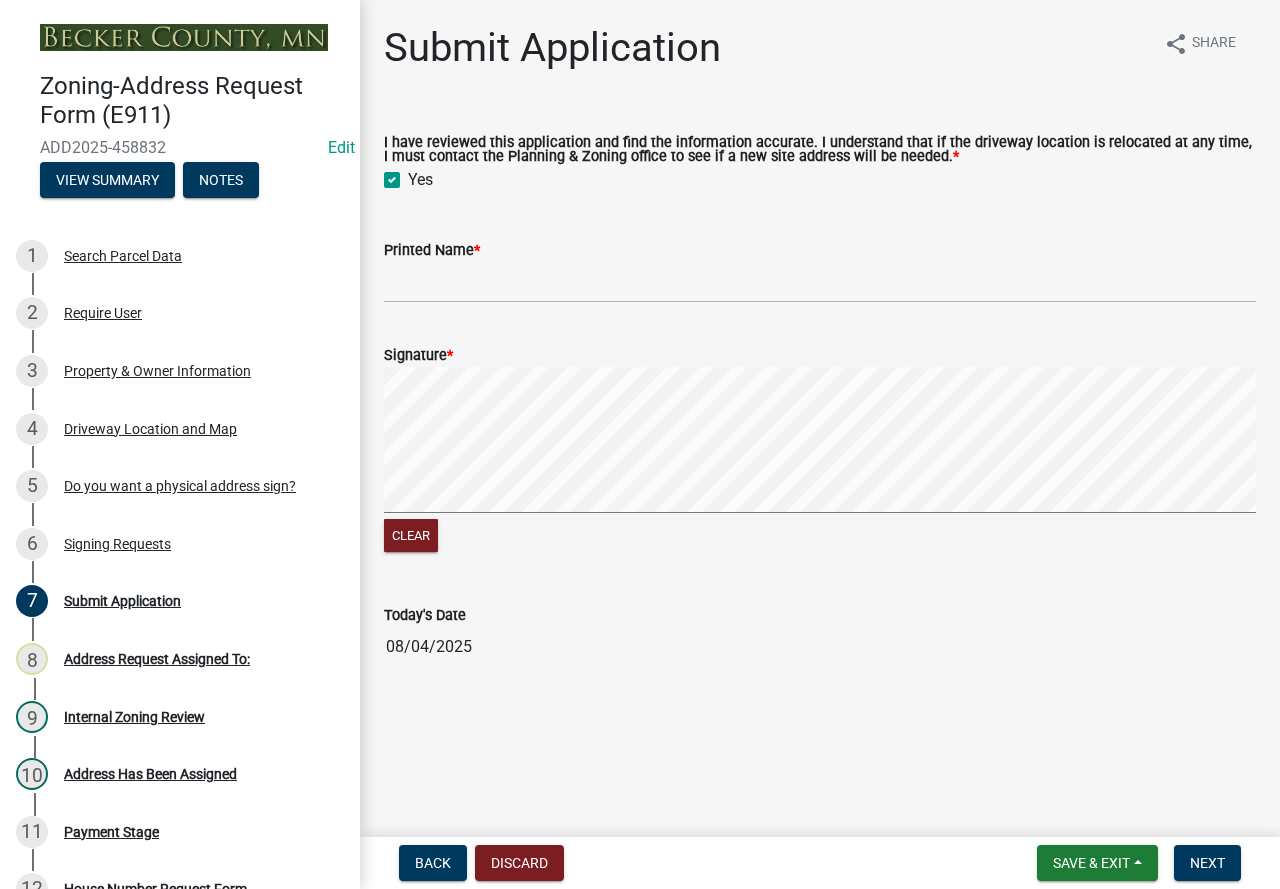 checkbox on "true" 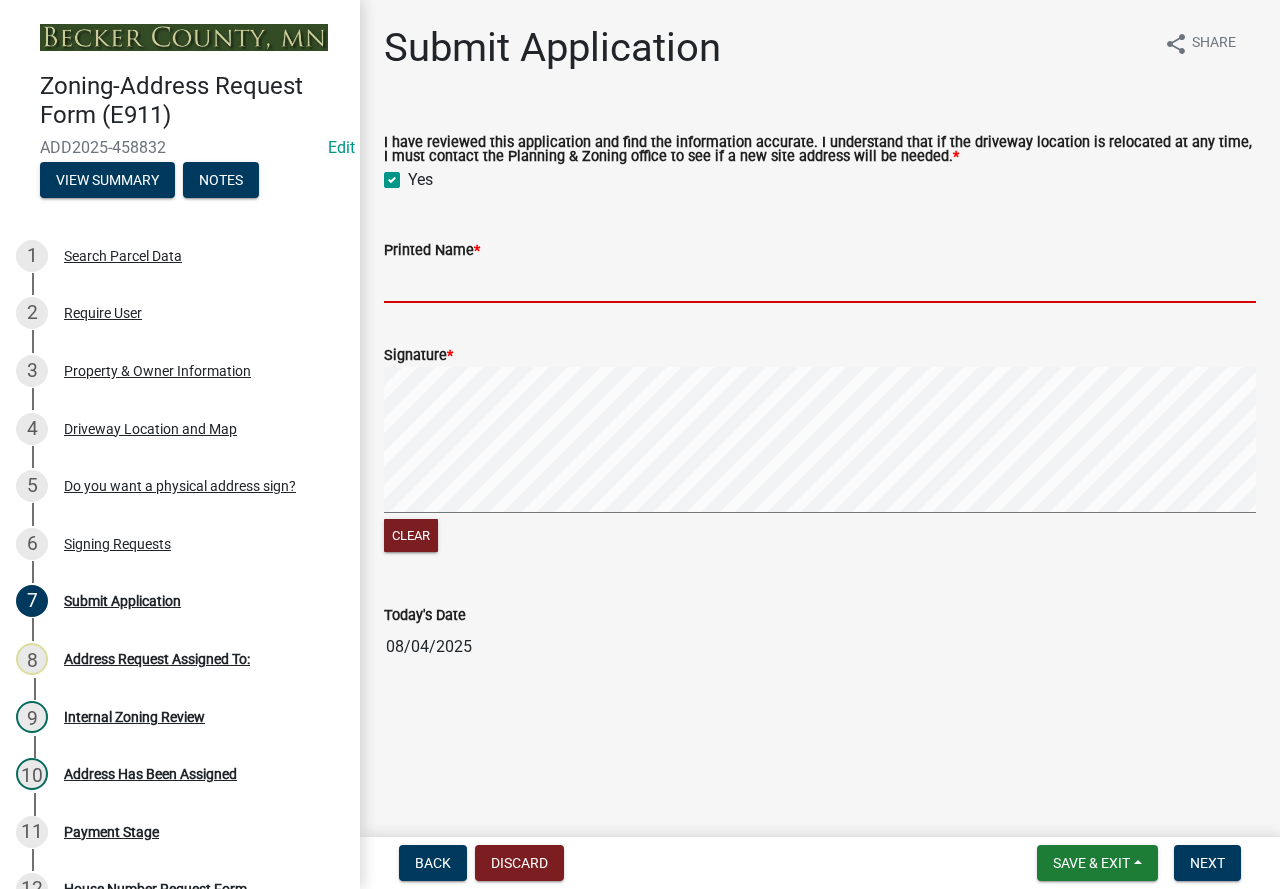 click on "Printed Name  *" at bounding box center [820, 282] 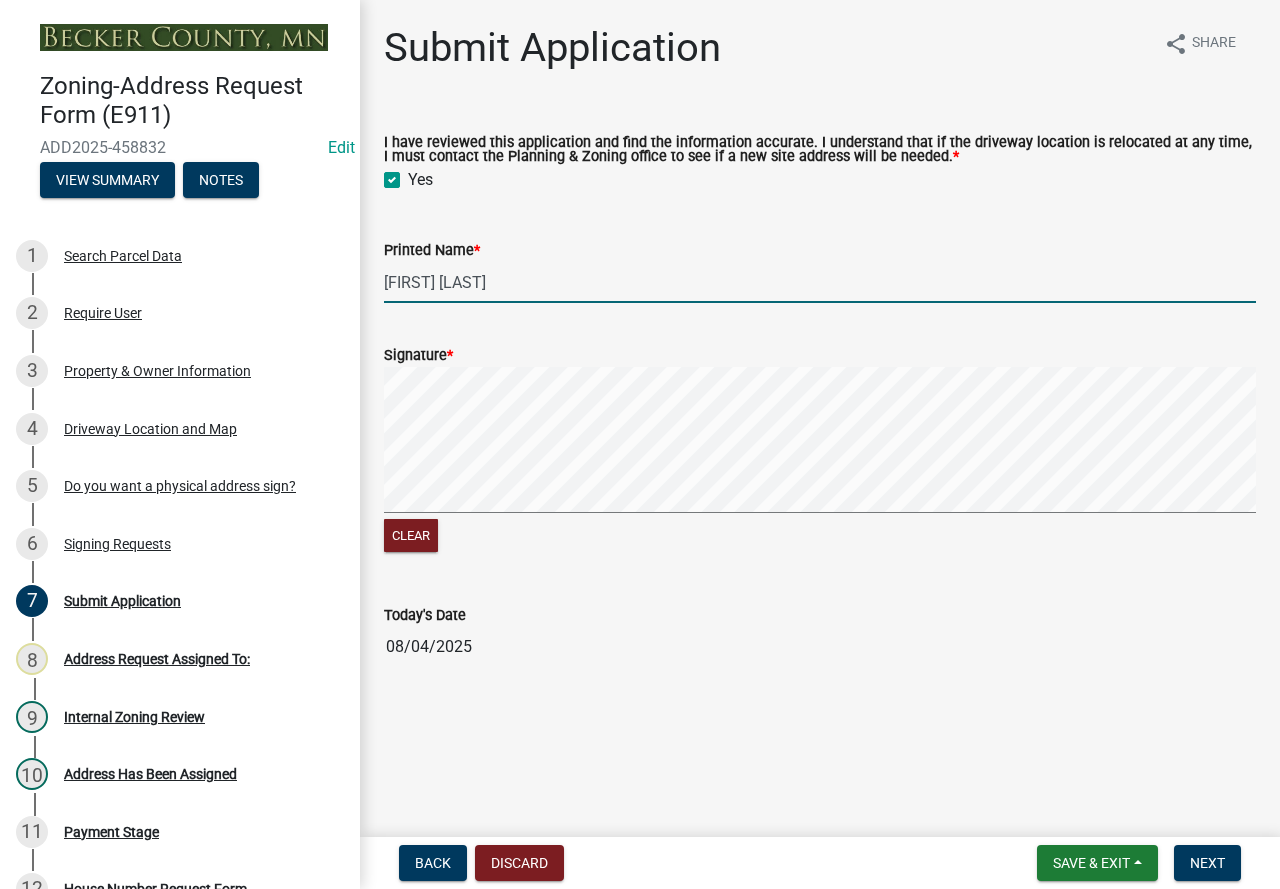 click at bounding box center [820, 443] 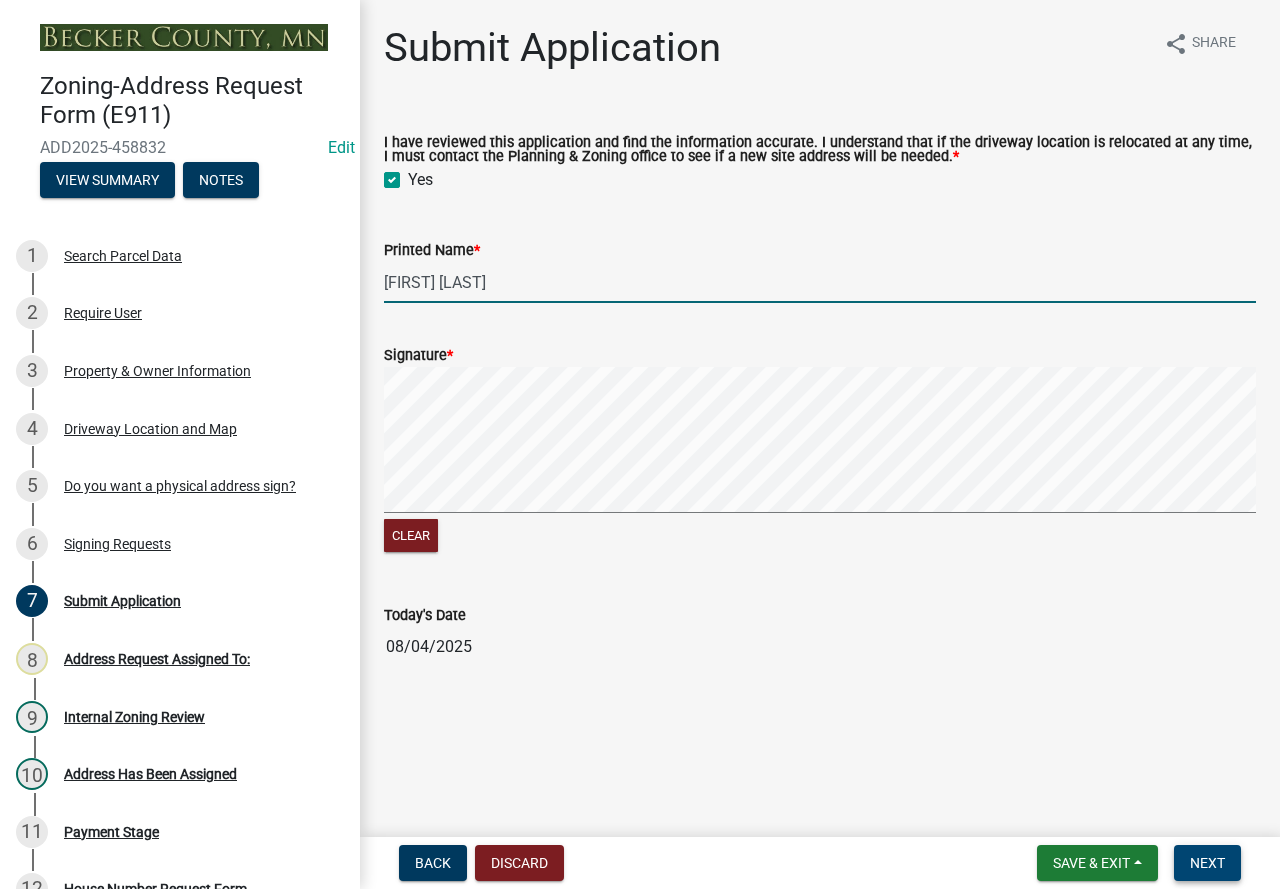 type on "[FIRST] [LAST]" 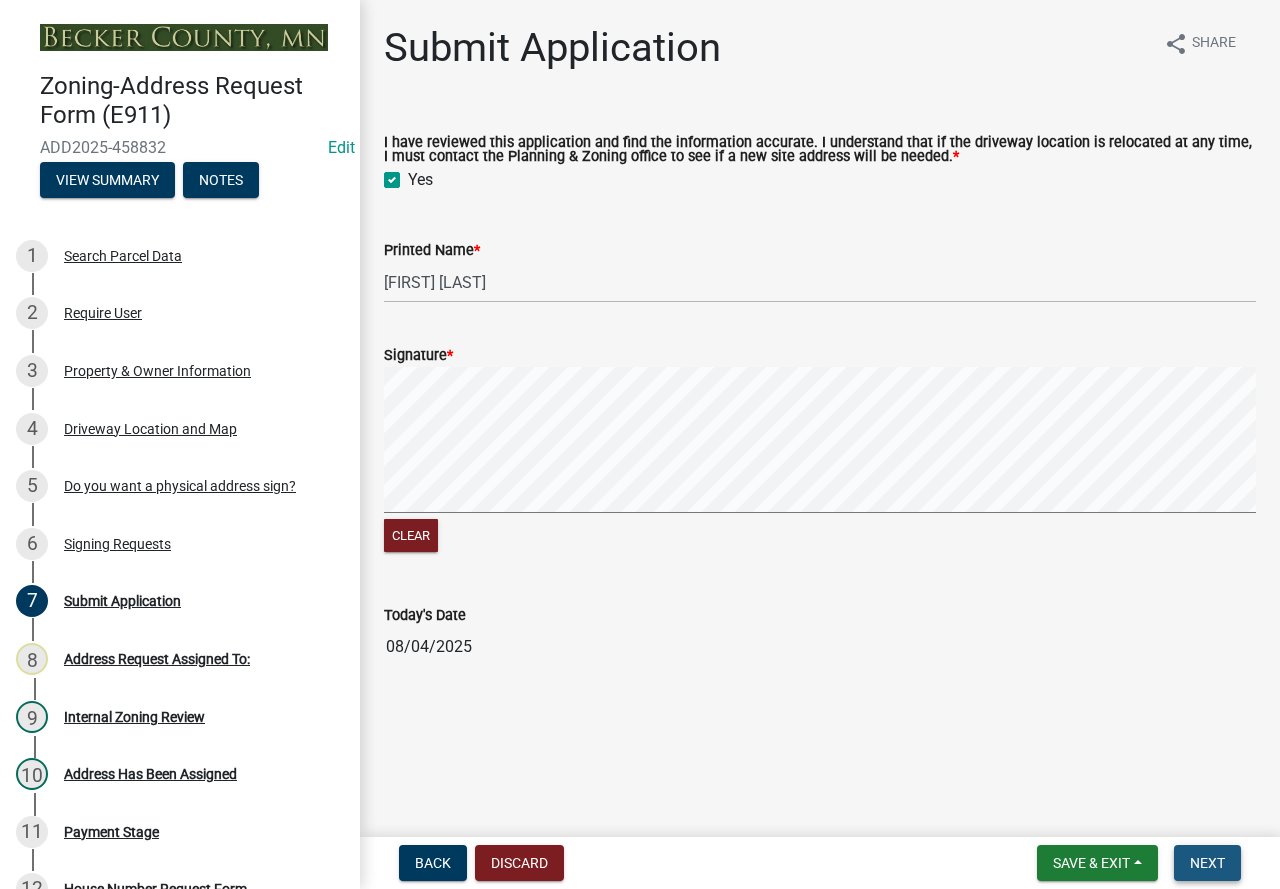click on "Next" at bounding box center [1207, 863] 